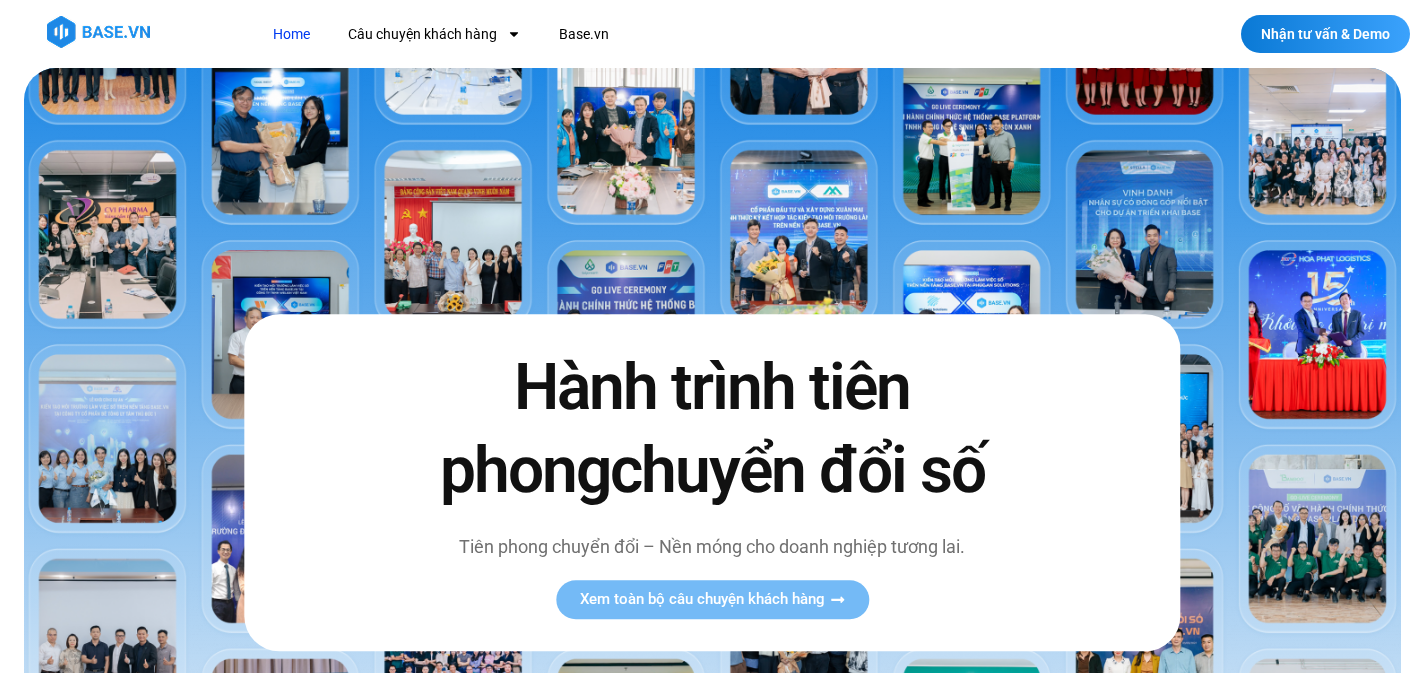 scroll, scrollTop: 0, scrollLeft: 0, axis: both 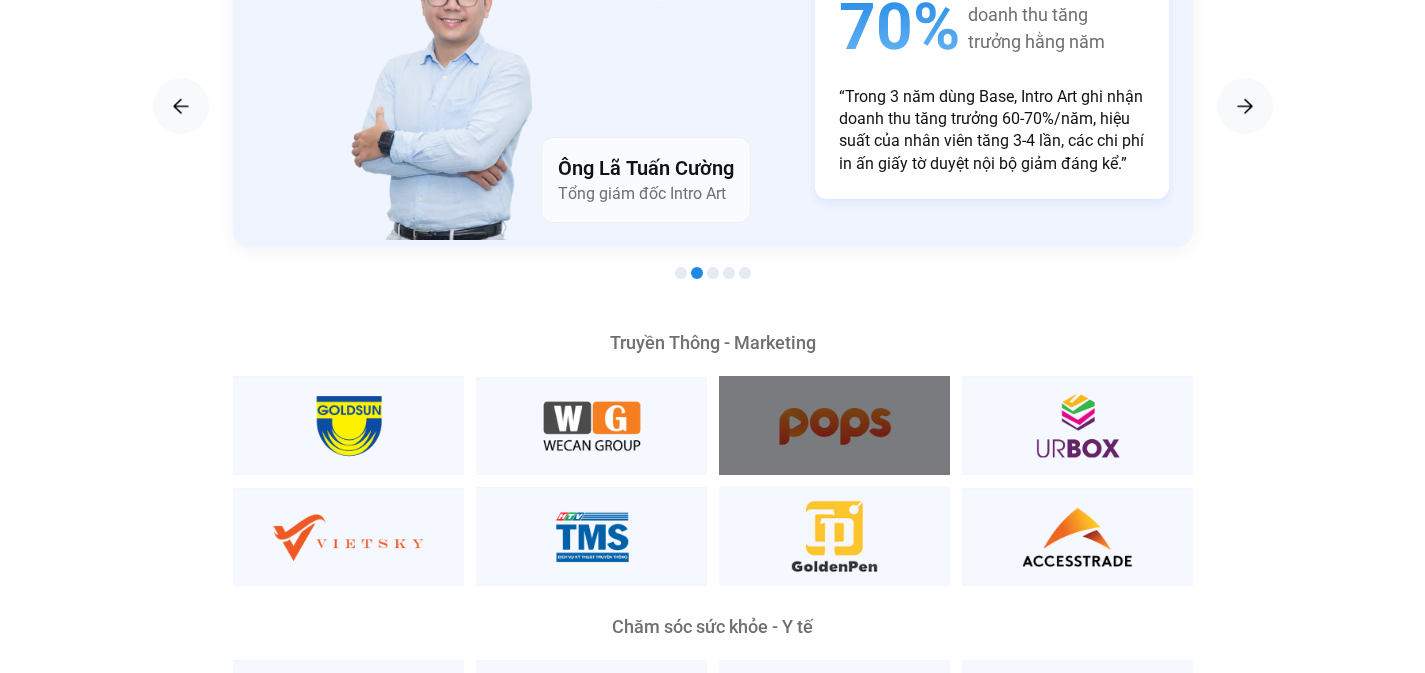 click at bounding box center (834, 425) 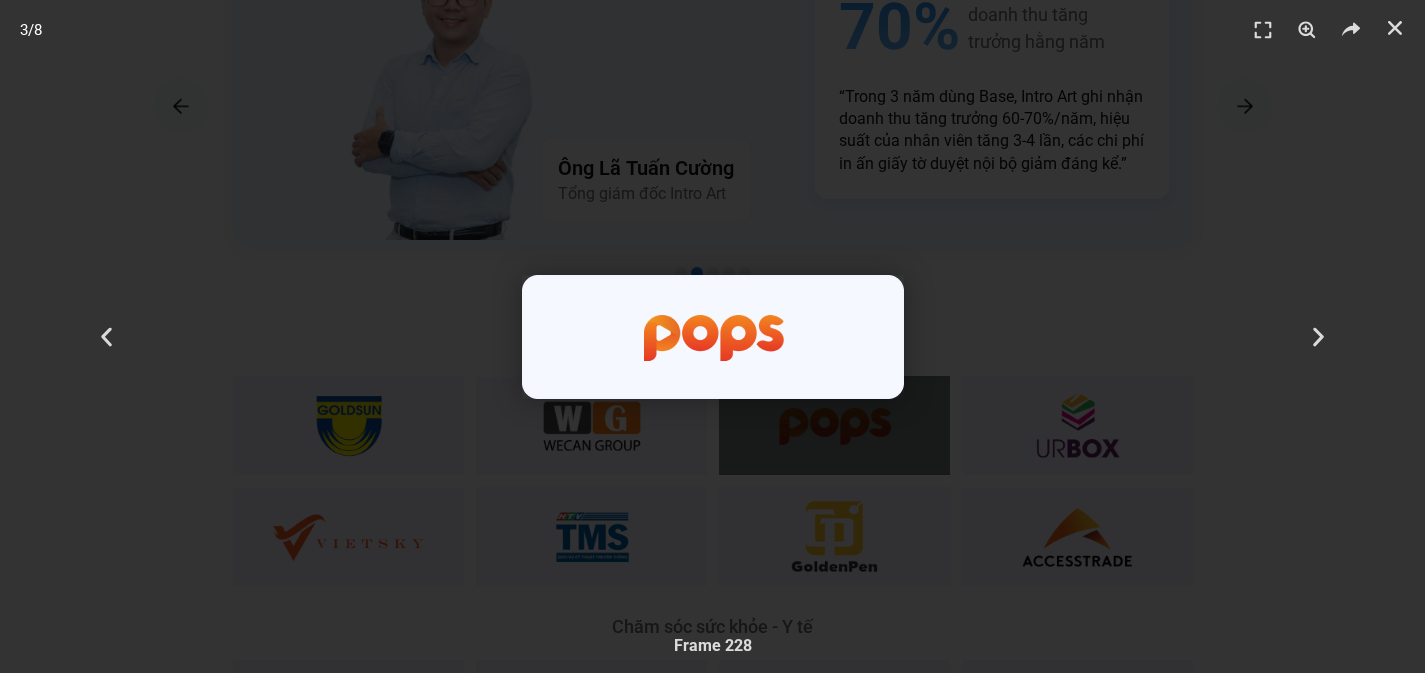 click at bounding box center [712, 336] 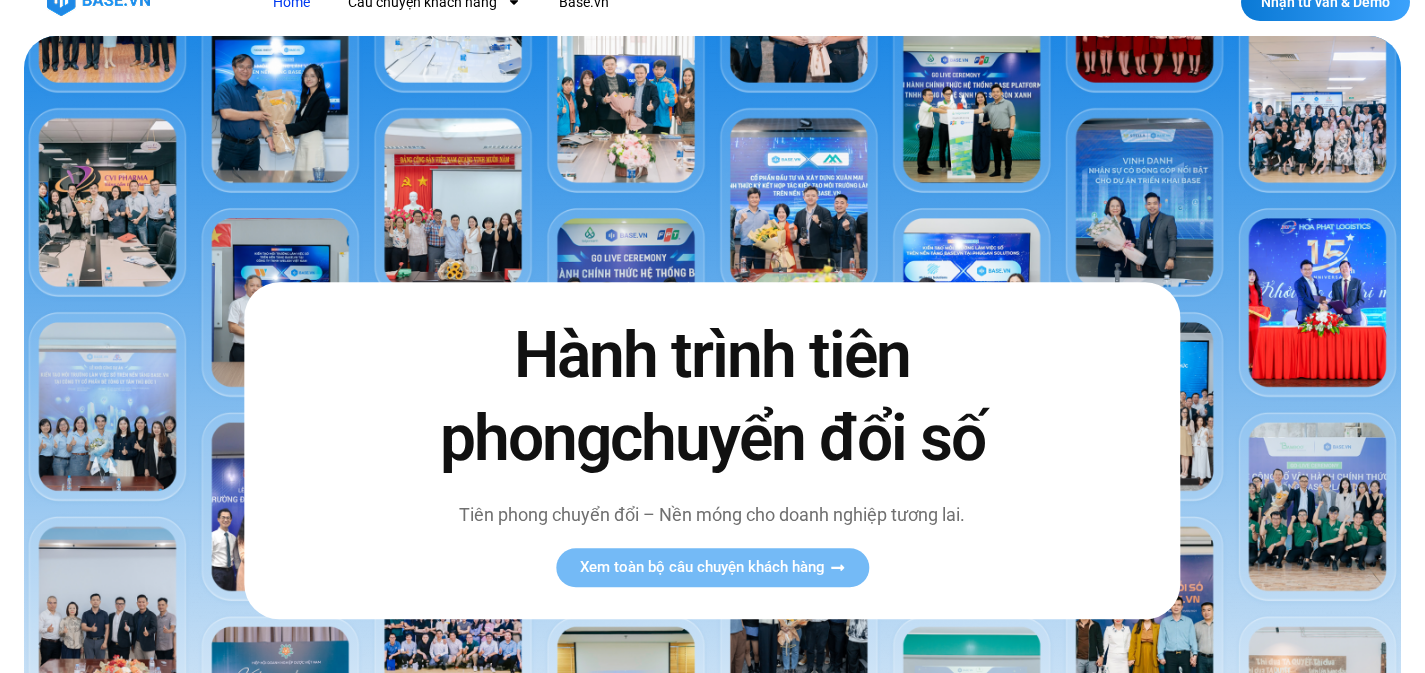 scroll, scrollTop: 0, scrollLeft: 0, axis: both 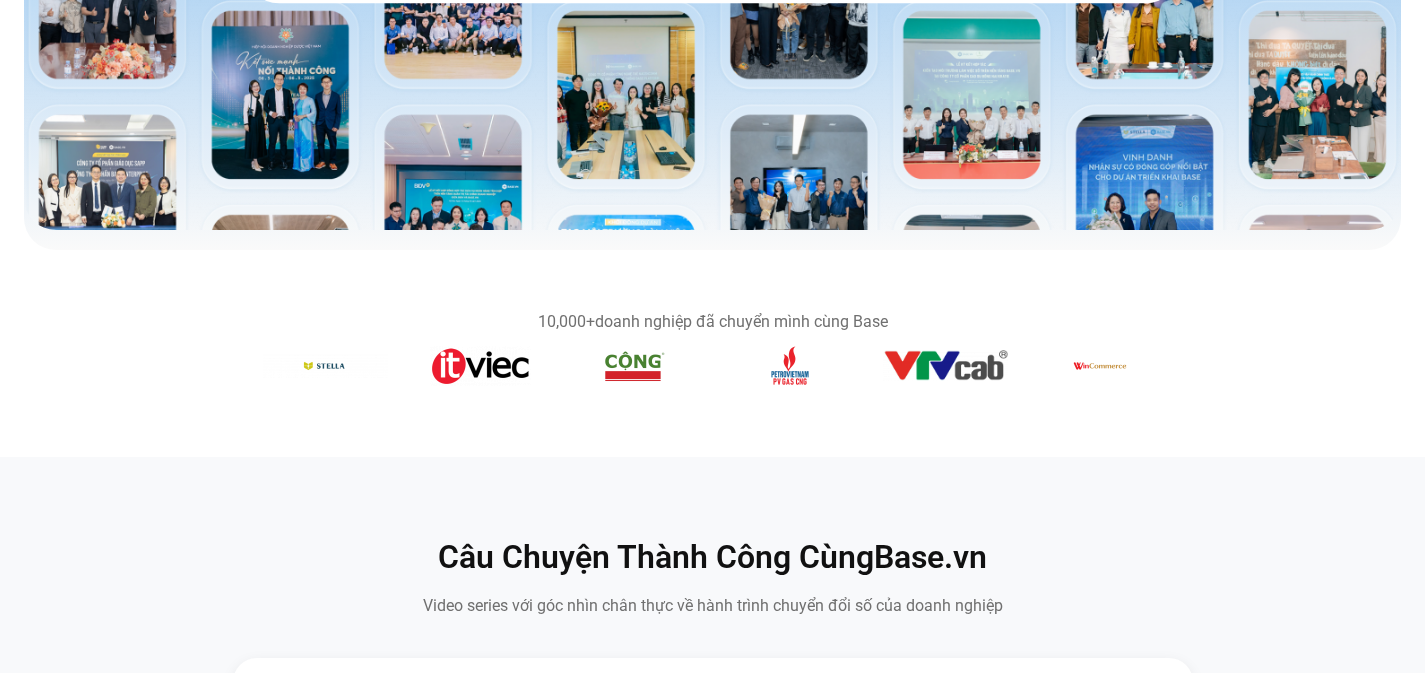 click at bounding box center (712, -175) 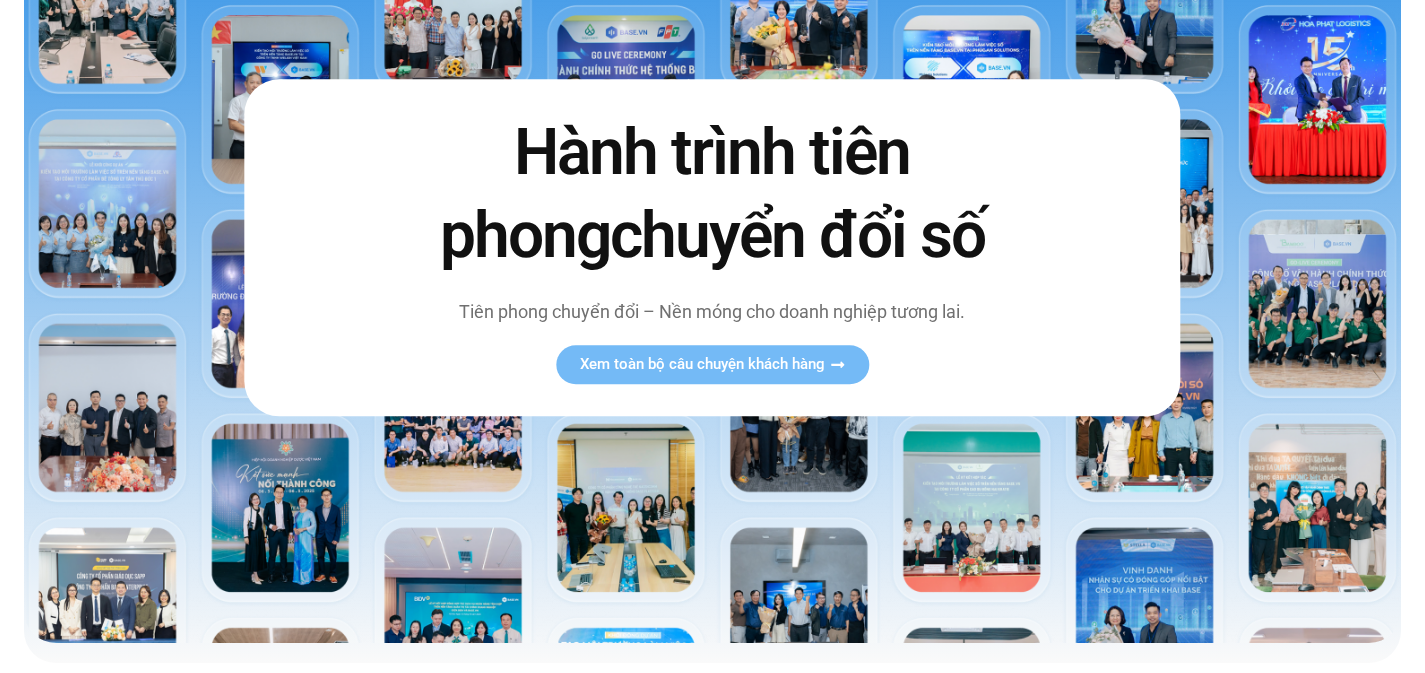 scroll, scrollTop: 0, scrollLeft: 0, axis: both 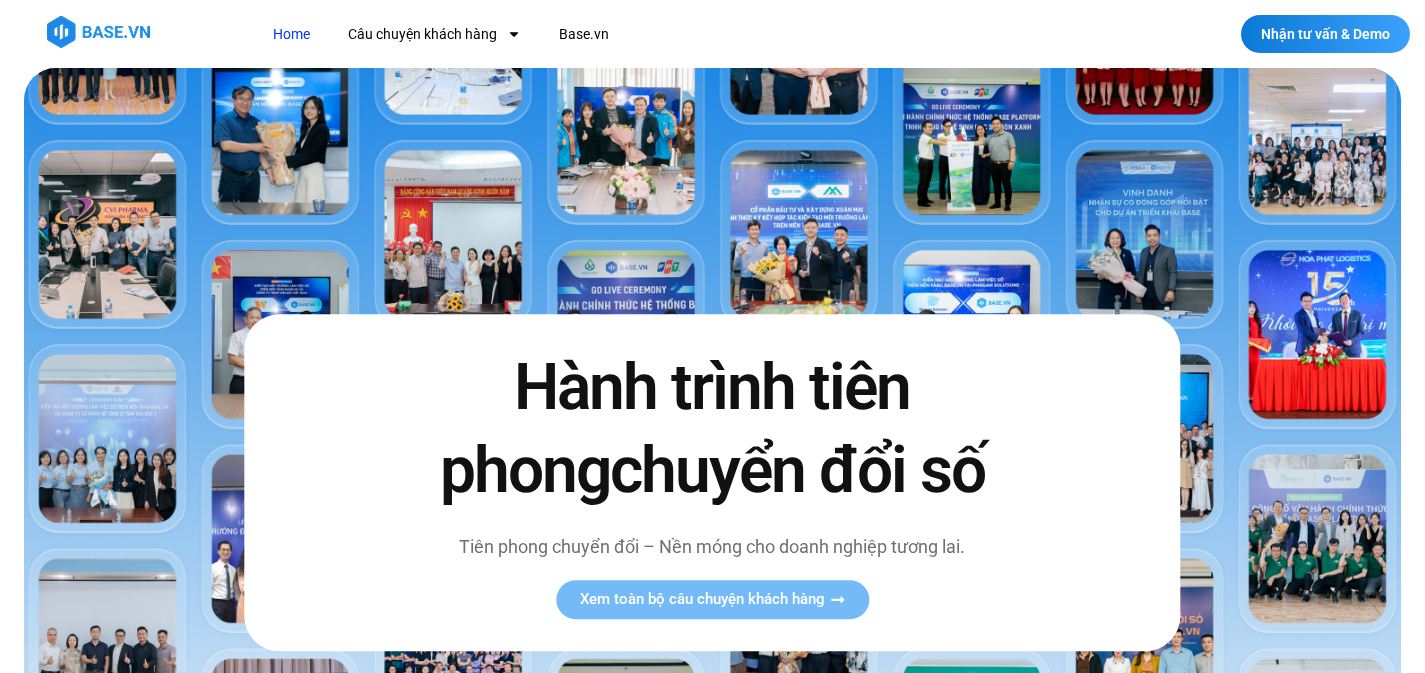 click at bounding box center [712, 473] 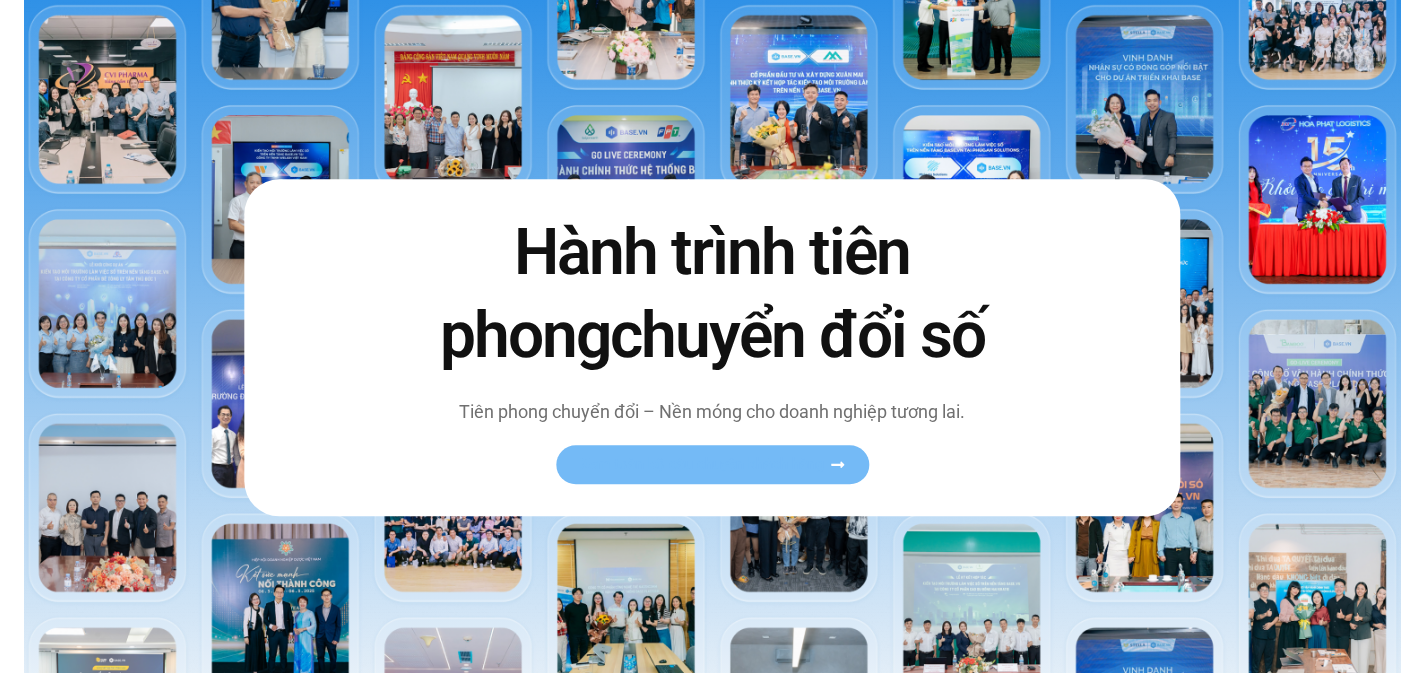 click on "Xem toàn bộ câu chuyện khách hàng" at bounding box center [702, 464] 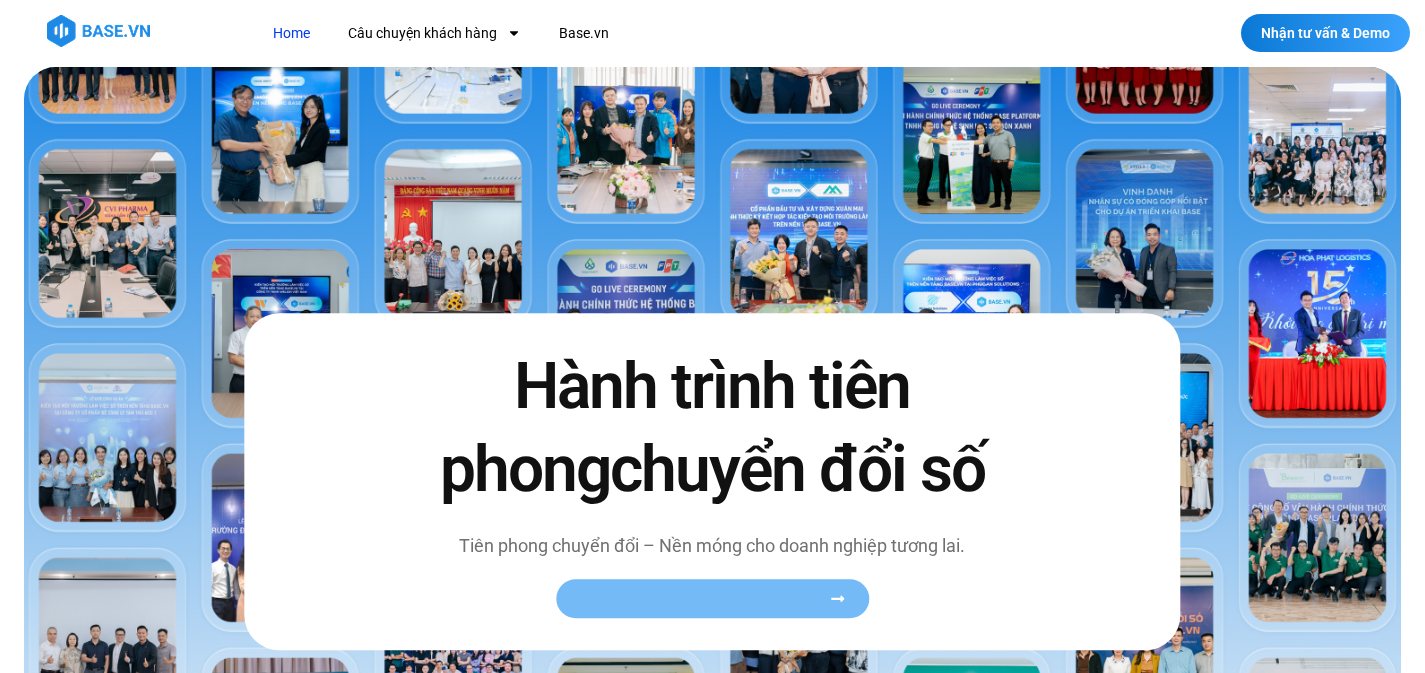 scroll, scrollTop: 0, scrollLeft: 0, axis: both 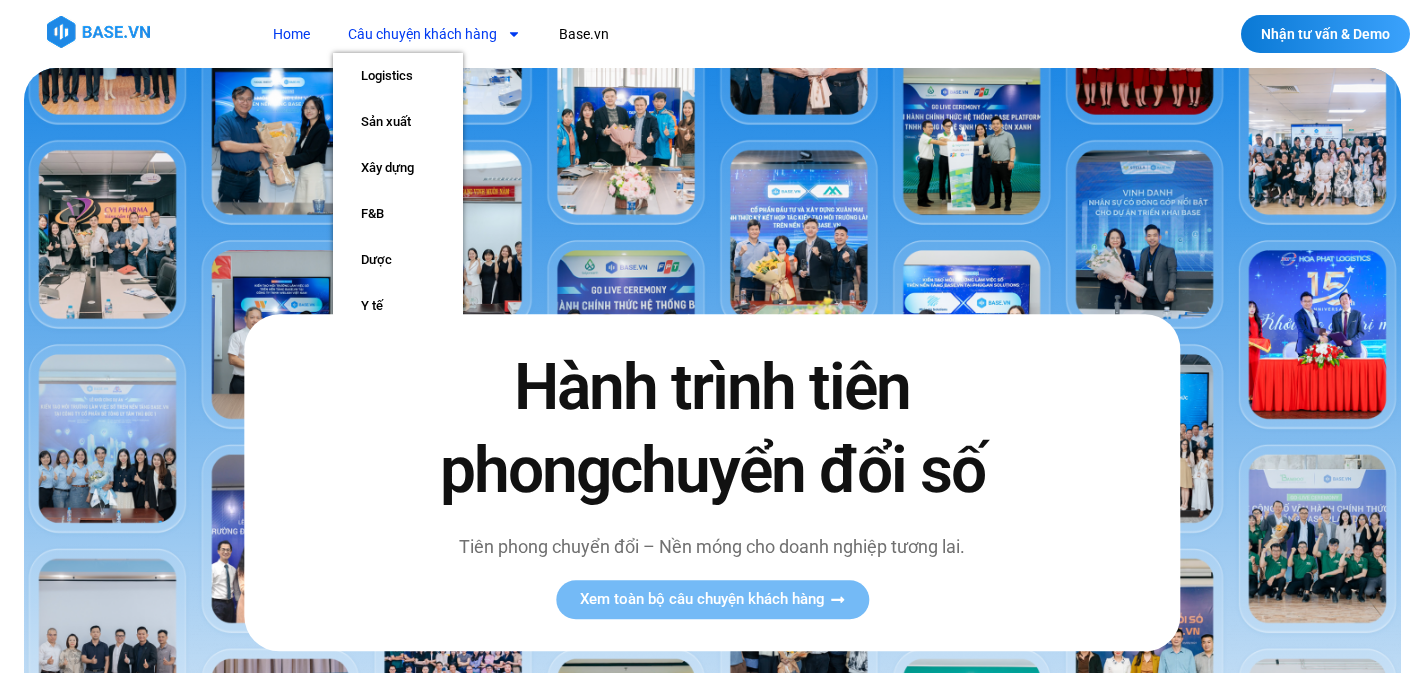 click on "Câu chuyện khách hàng" 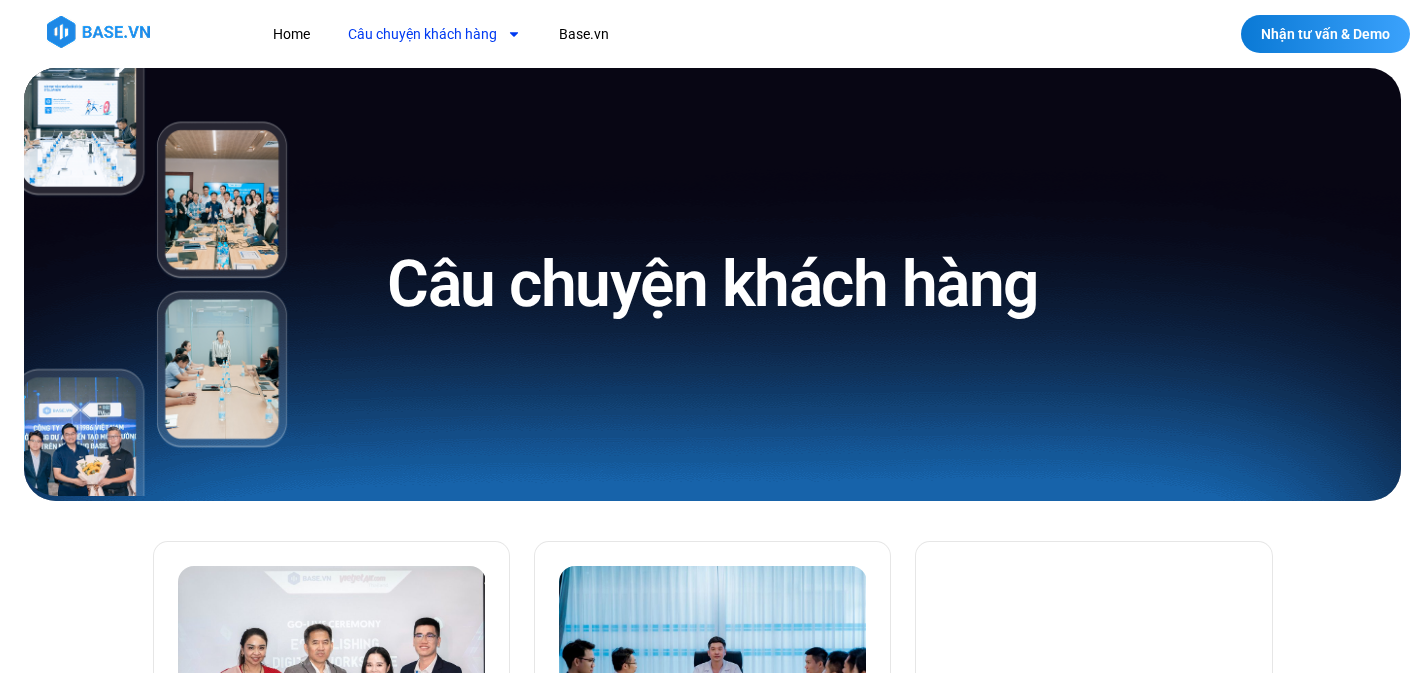 scroll, scrollTop: 0, scrollLeft: 0, axis: both 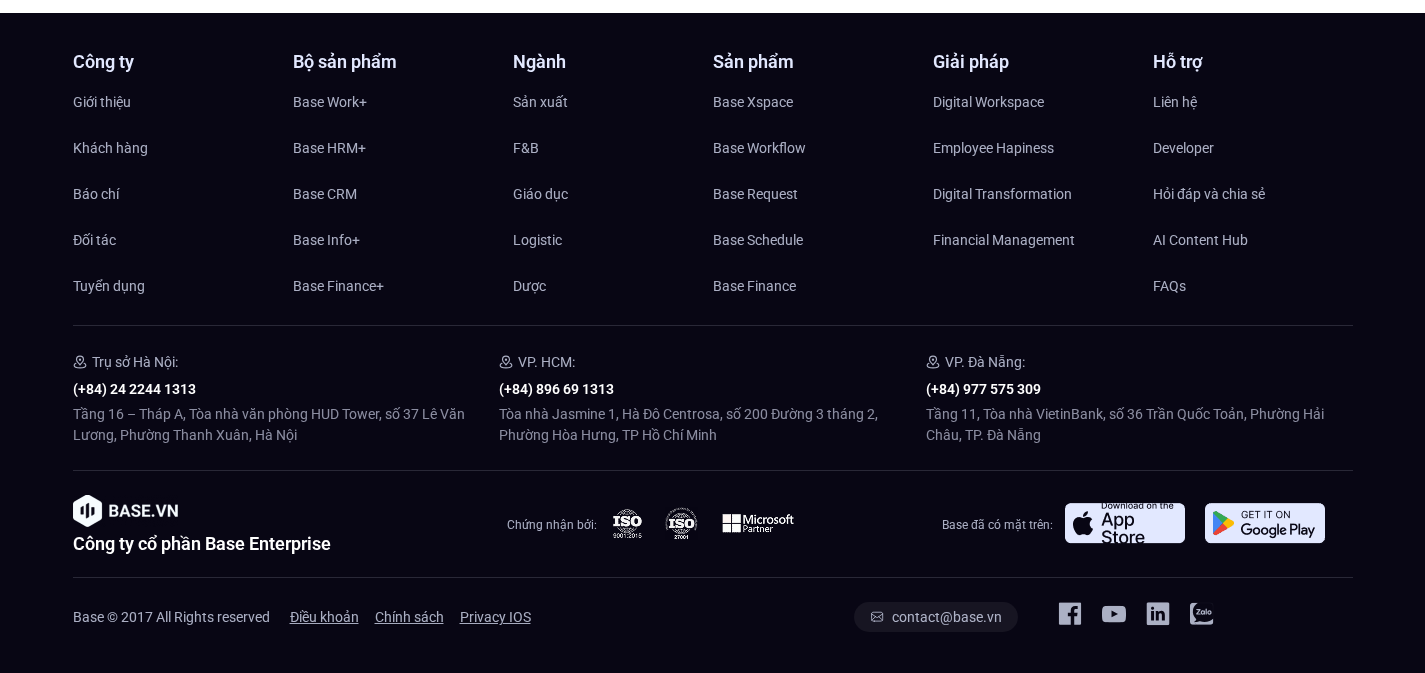 click at bounding box center (713, 577) 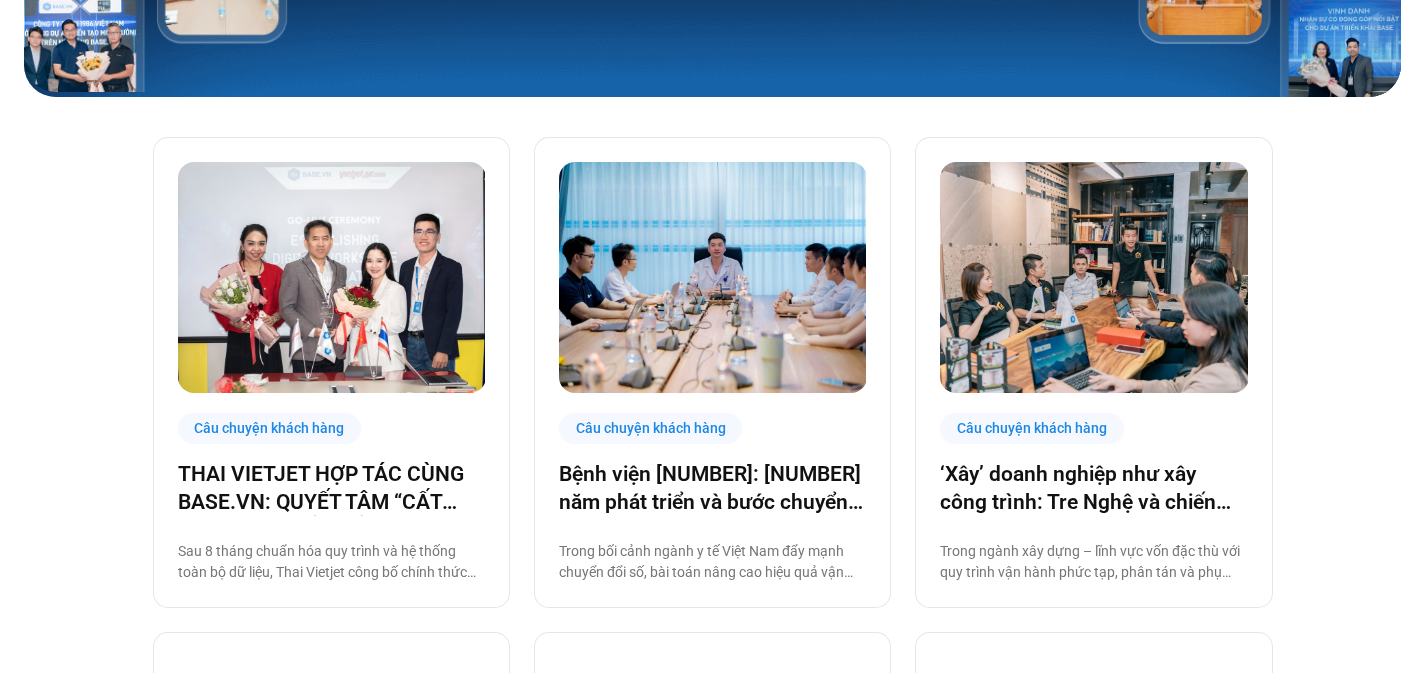 scroll, scrollTop: 0, scrollLeft: 0, axis: both 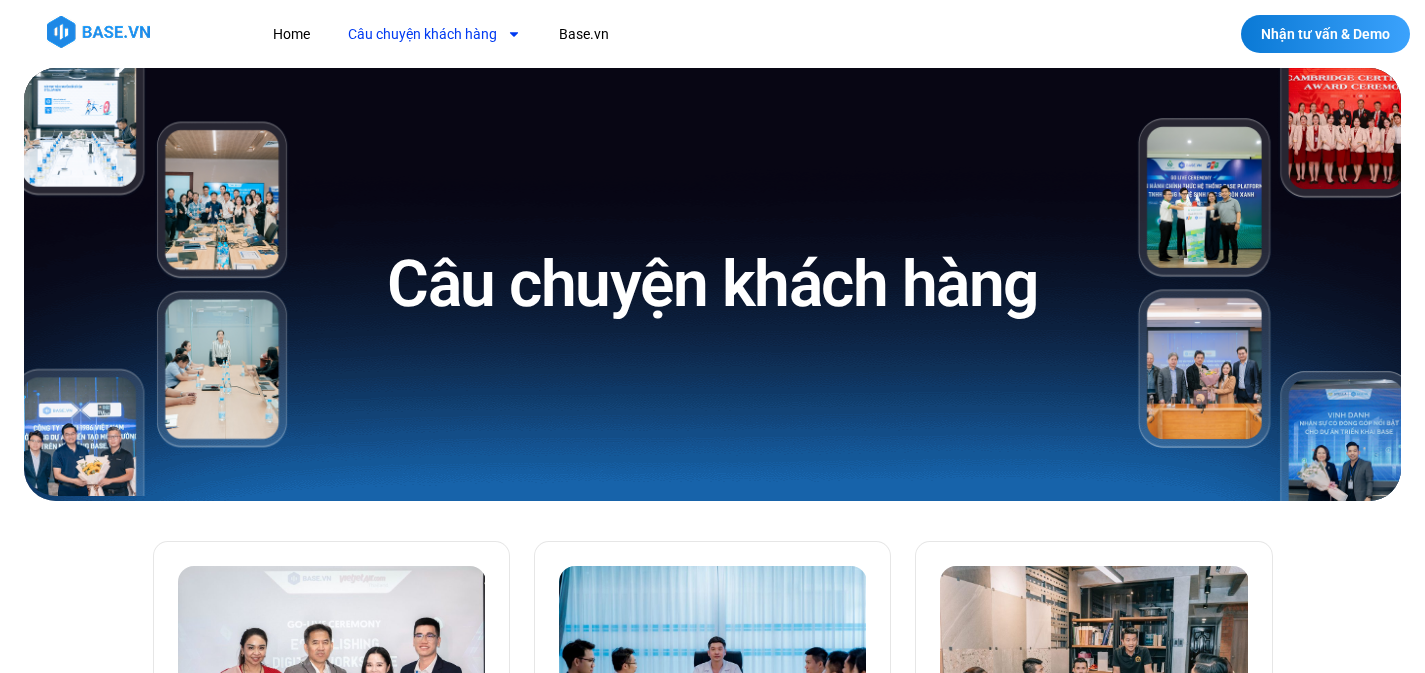 click at bounding box center [157, 282] 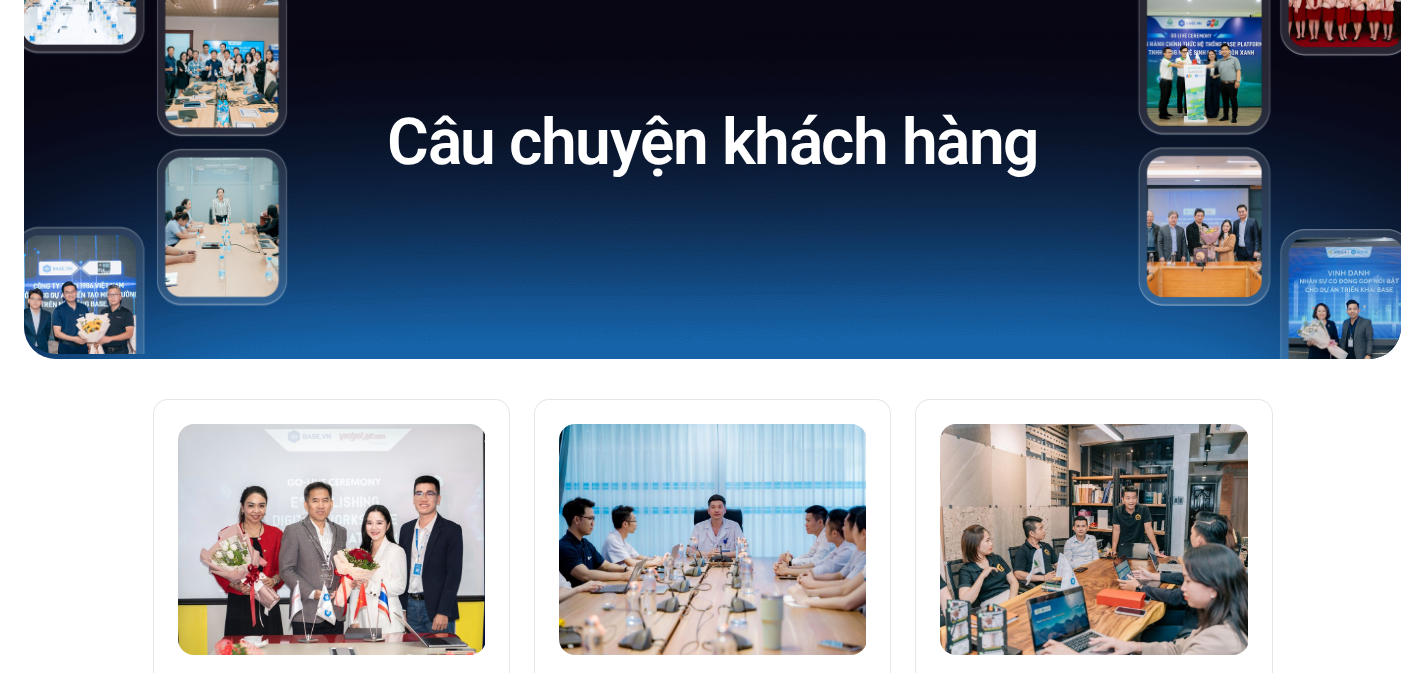 scroll, scrollTop: 35, scrollLeft: 0, axis: vertical 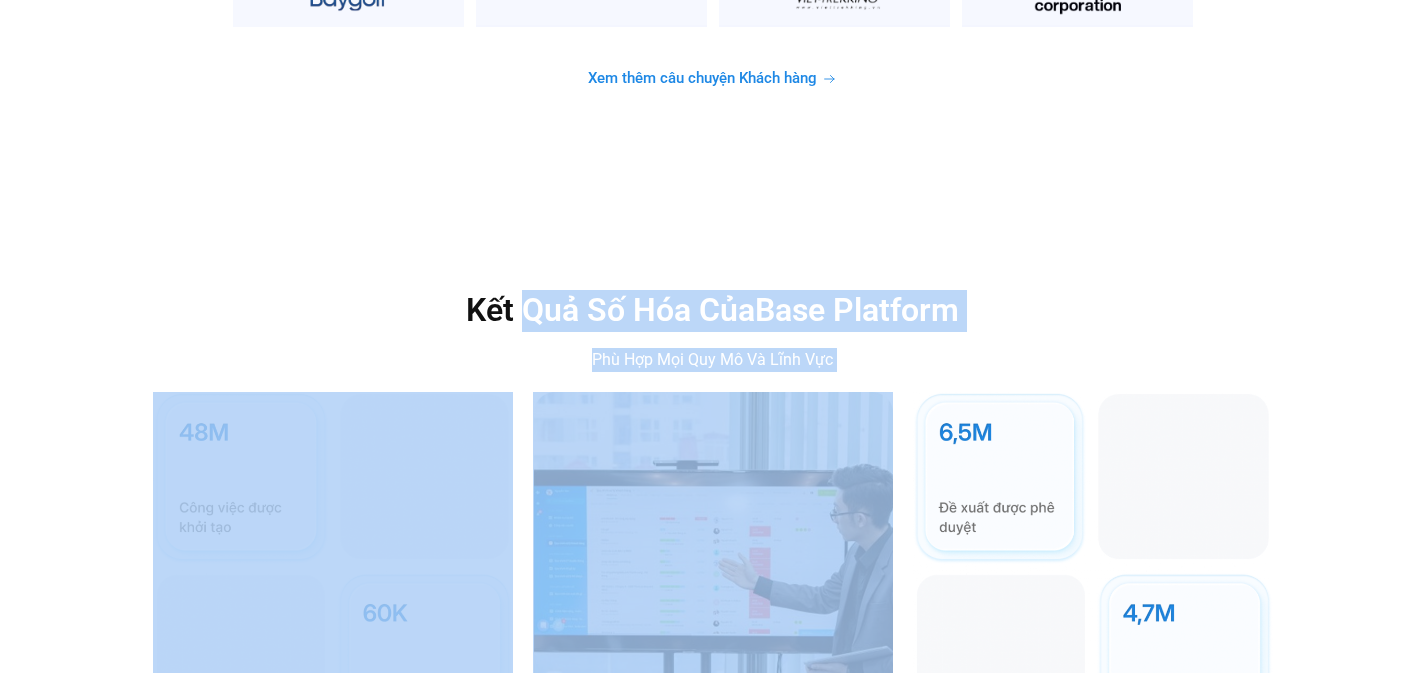 drag, startPoint x: 527, startPoint y: 303, endPoint x: 1183, endPoint y: 403, distance: 663.5782 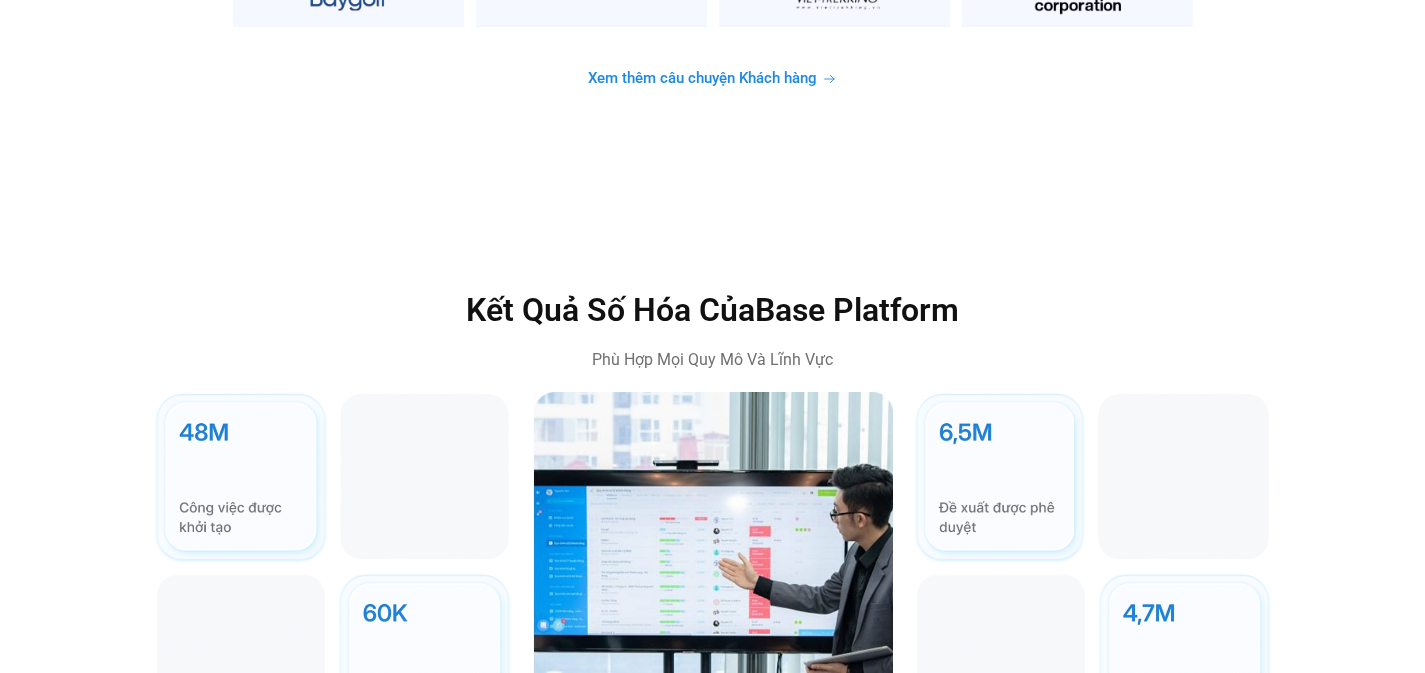 click on "Kết Quả Số Hóa Của  Base Platform
Phù Hợp Mọi Quy Mô Và Lĩnh Vực" at bounding box center [713, 331] 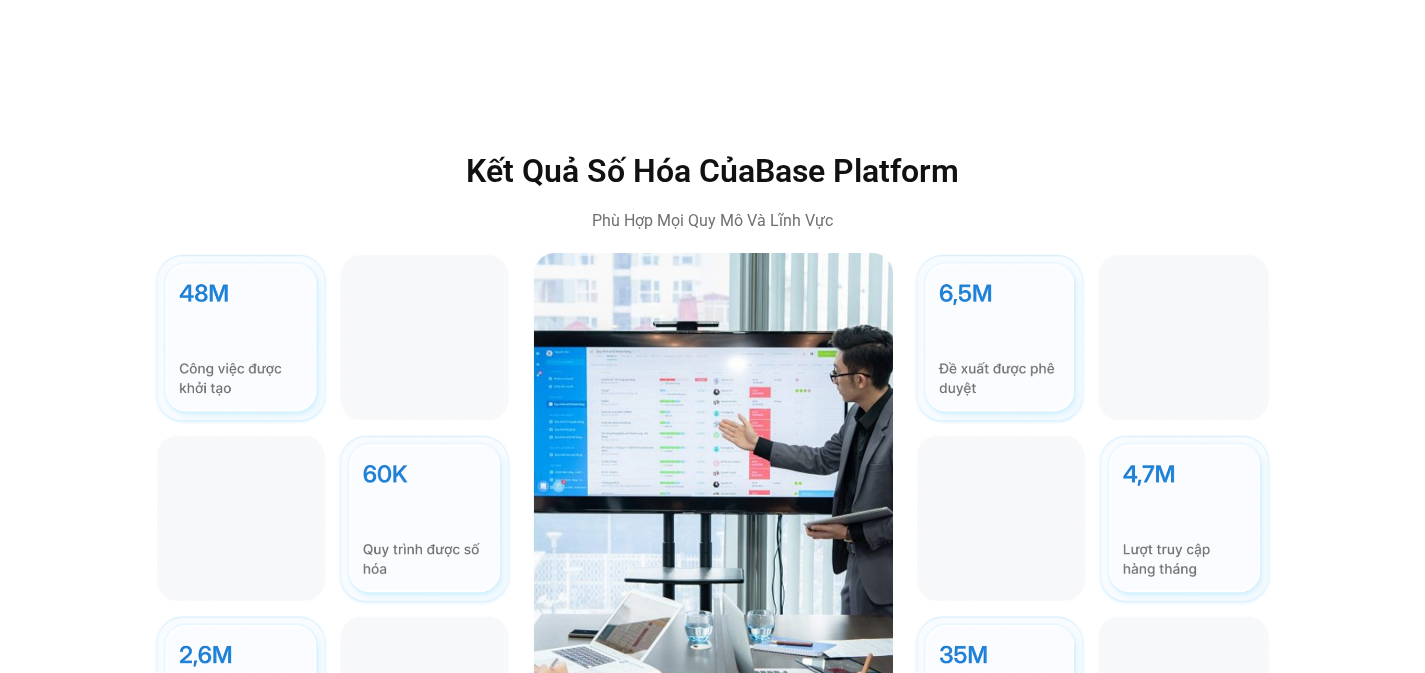 click at bounding box center (1093, 520) 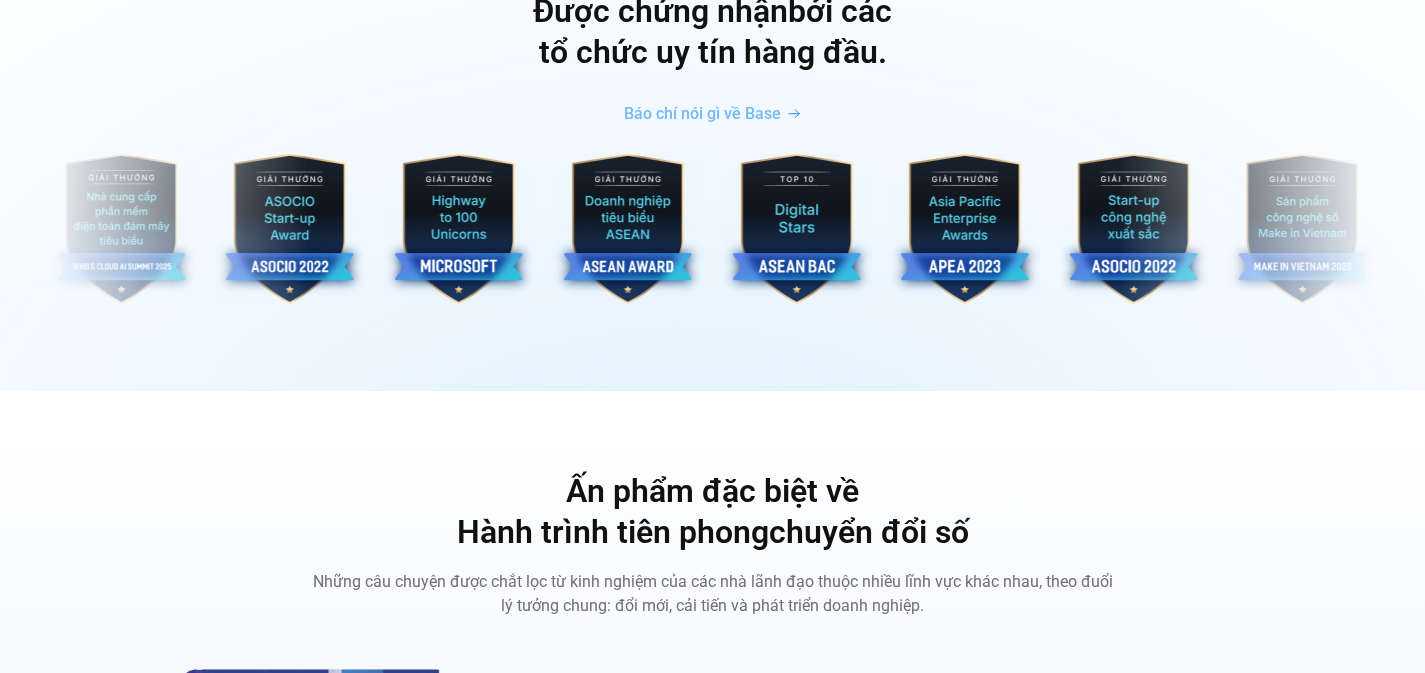 scroll, scrollTop: 6546, scrollLeft: 0, axis: vertical 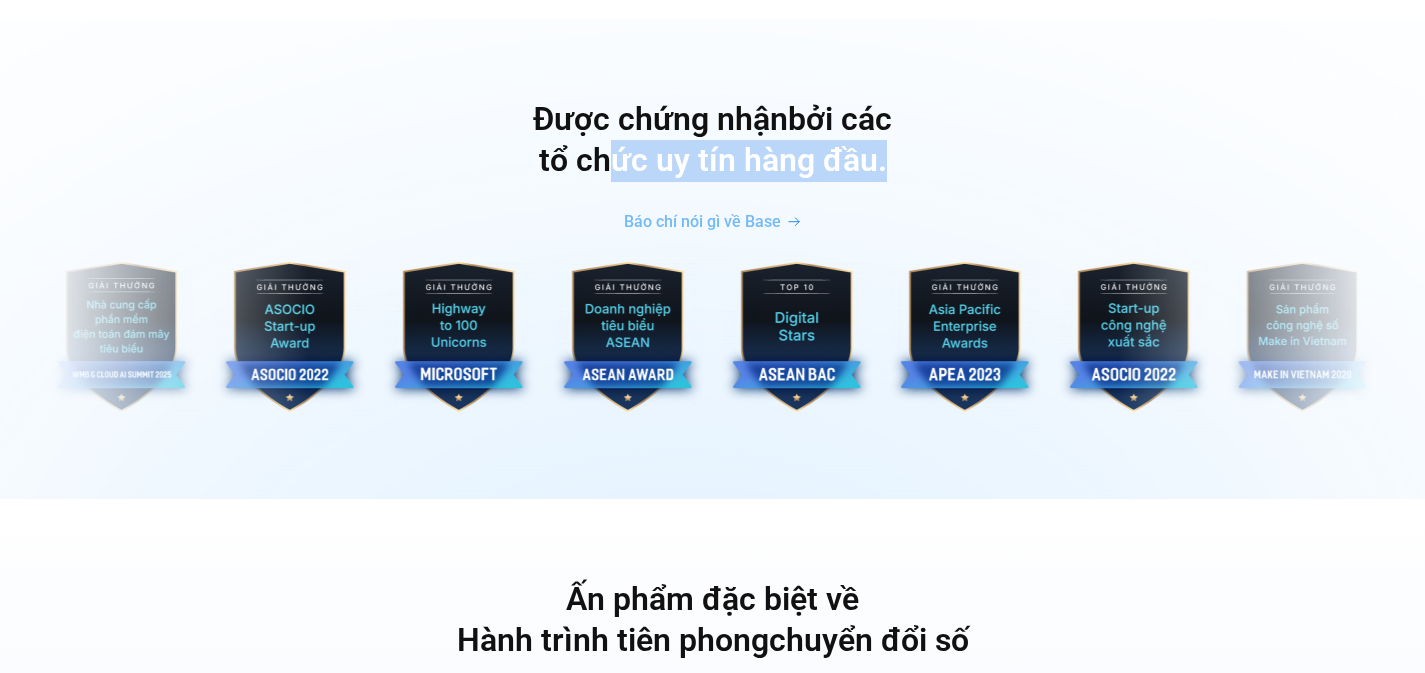drag, startPoint x: 619, startPoint y: 154, endPoint x: 892, endPoint y: 213, distance: 279.3027 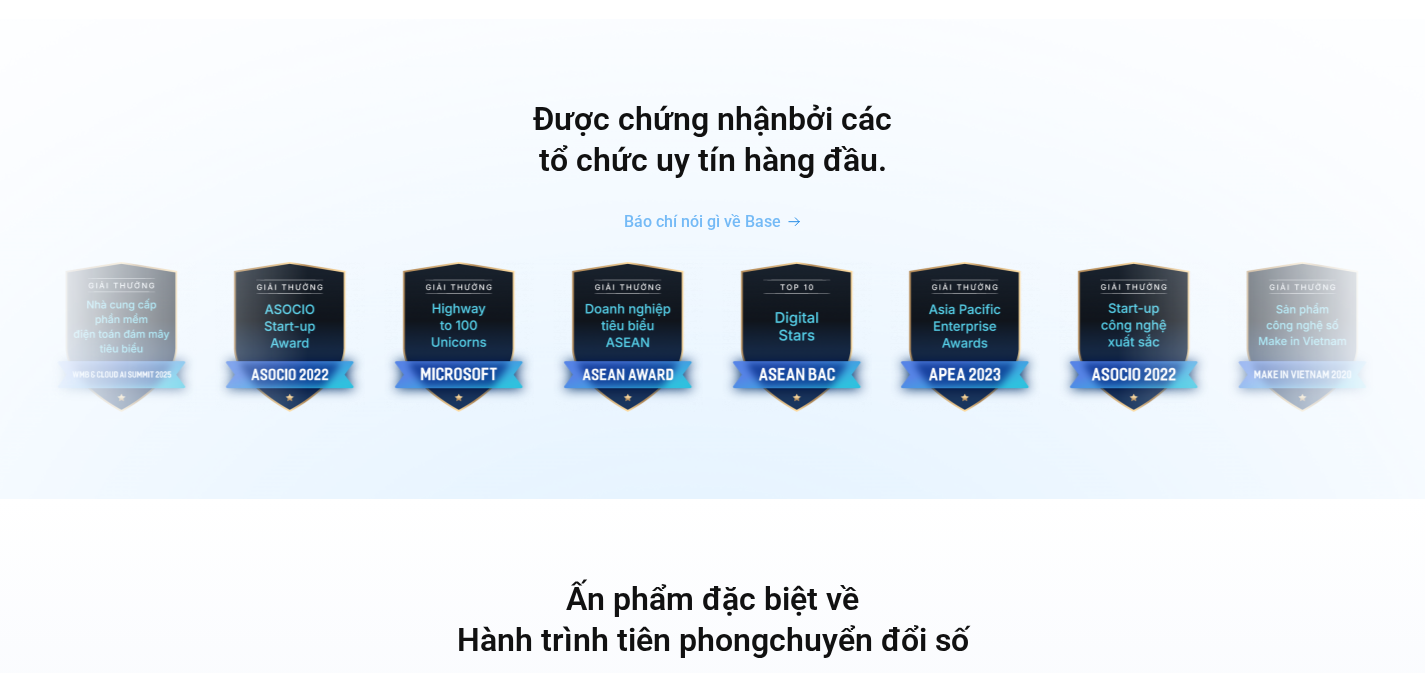 click on "Báo chí nói gì về Base" at bounding box center (712, 222) 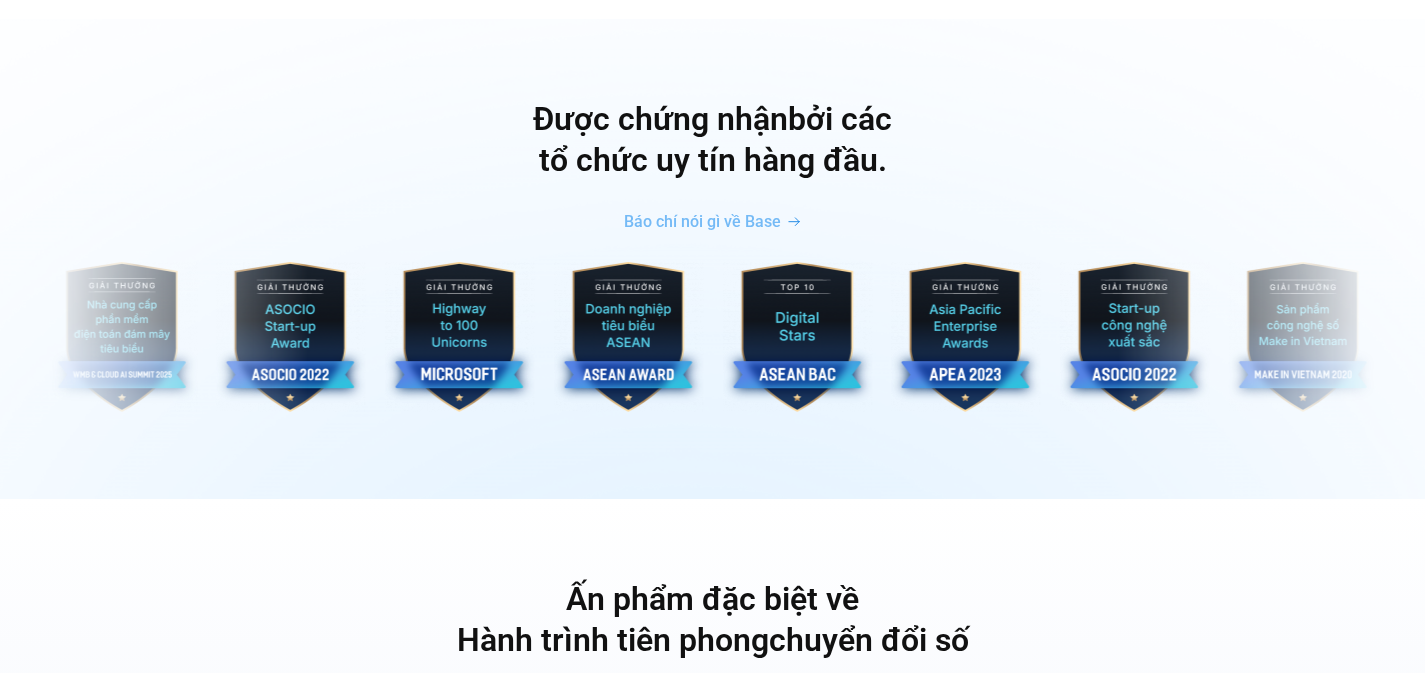 click at bounding box center [797, 337] 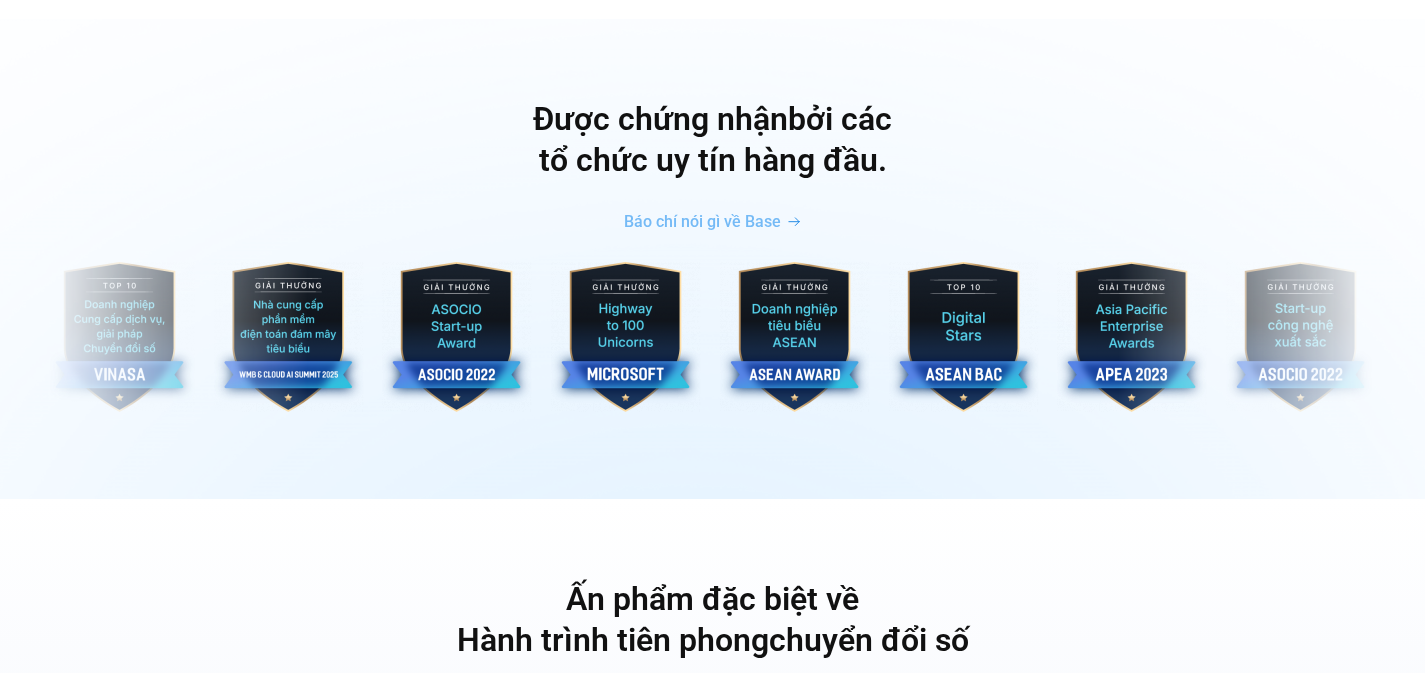 click at bounding box center (795, 337) 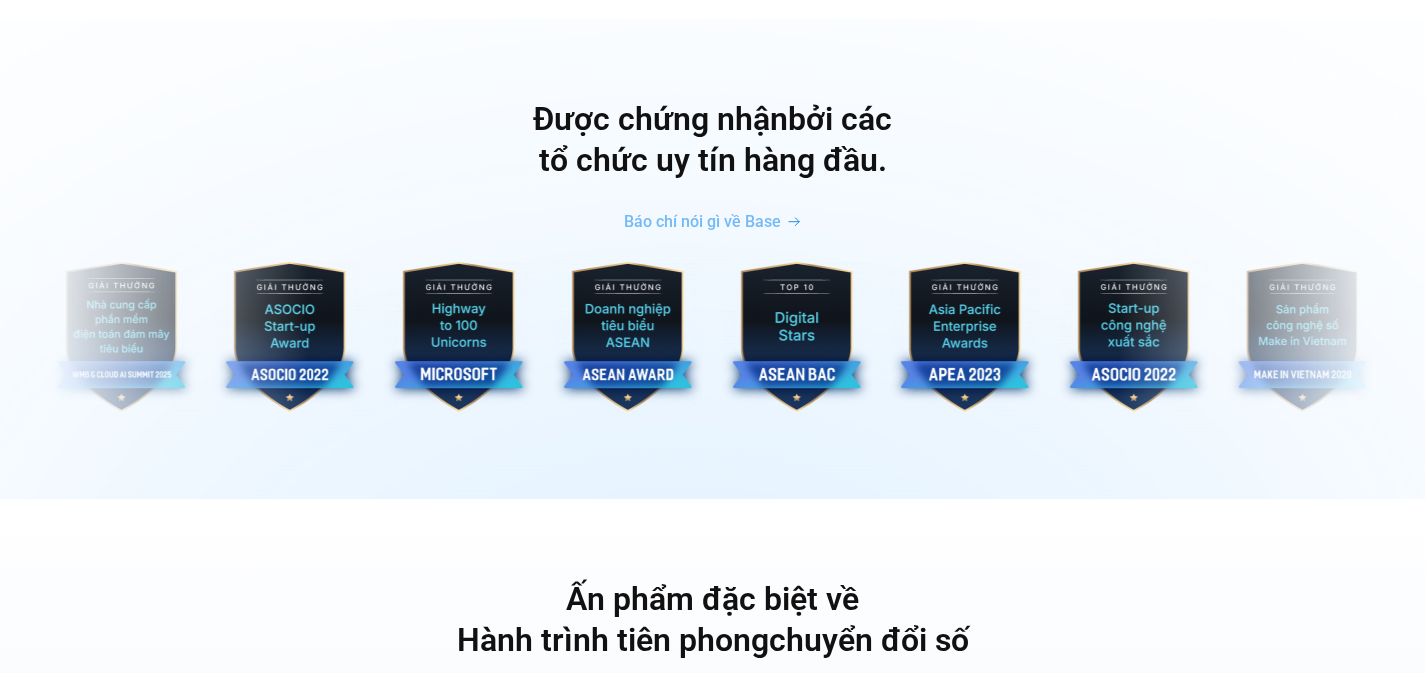 click at bounding box center (628, 337) 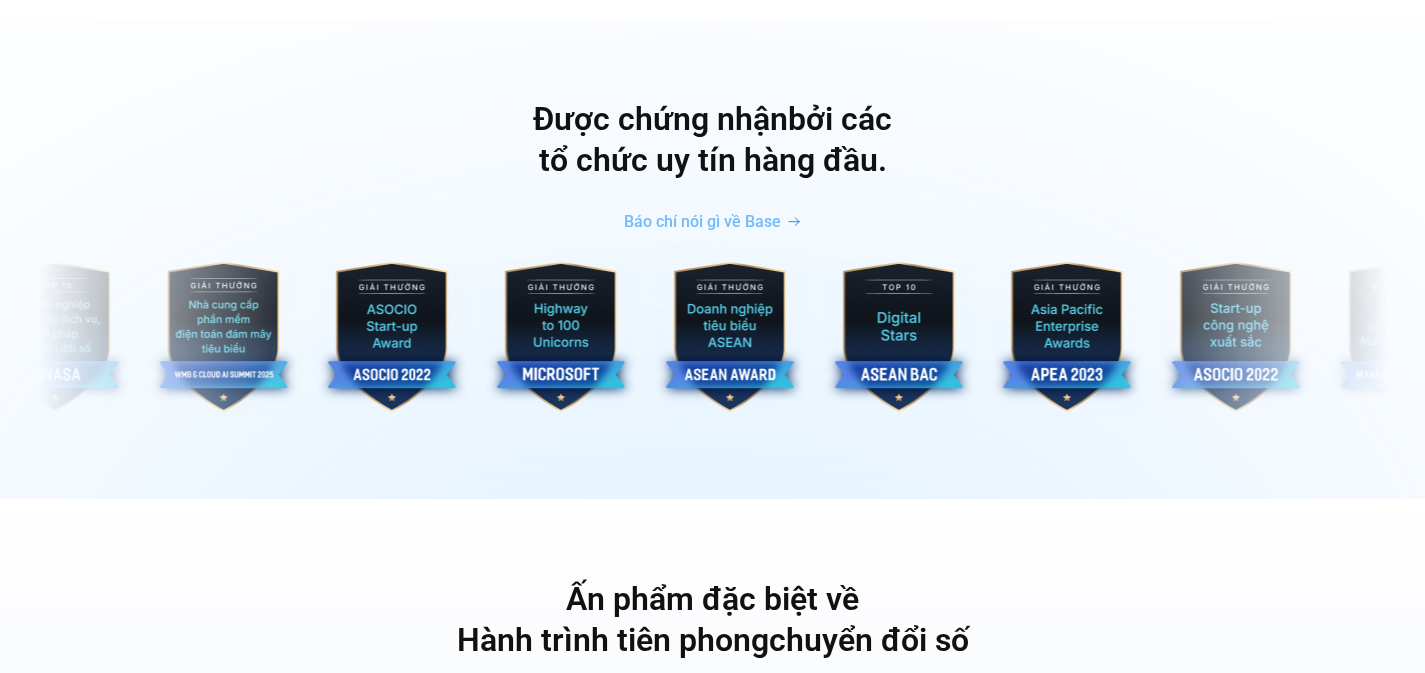 click on "Được chứng nhận  bởi các  tổ chức uy tín hàng đầu.
Báo chí nói gì về Base" at bounding box center (712, 259) 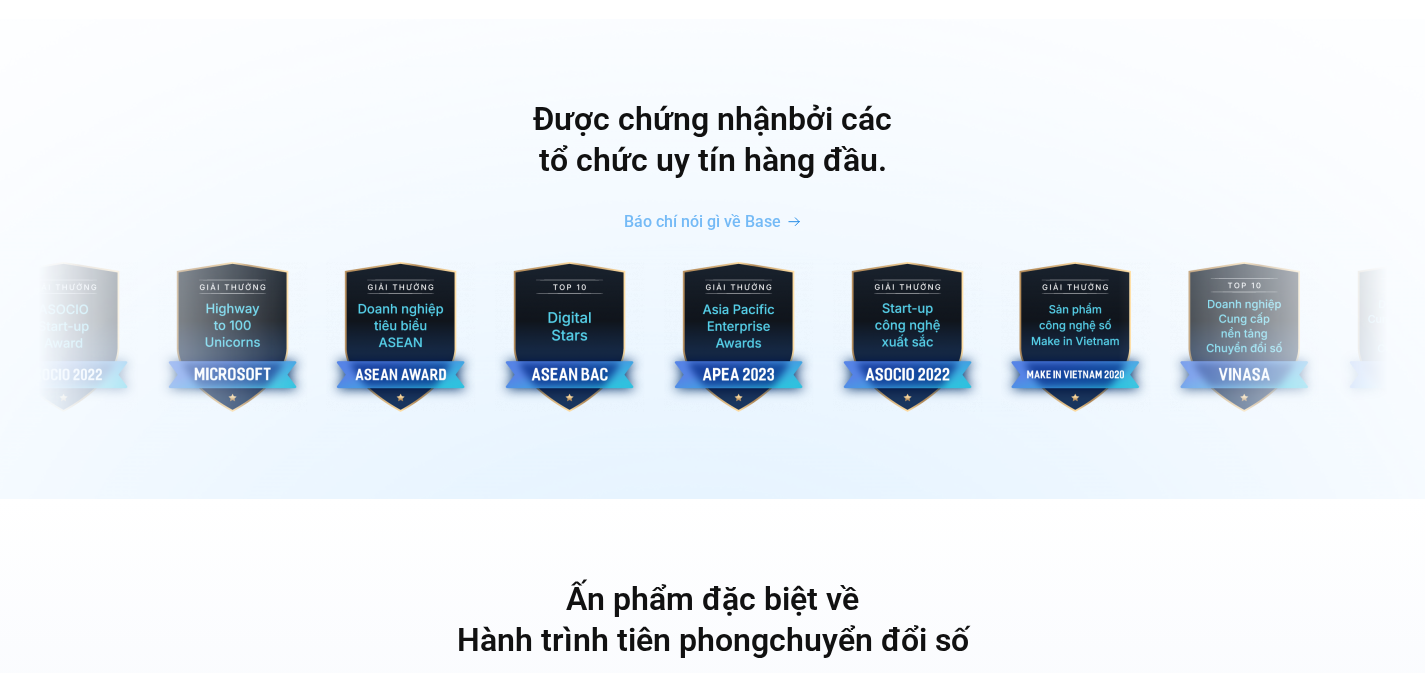 click on "Home
Câu chuyện khách hàng
Logistics
Sản xuất
Xây dựng
F&B
Dược
Y tế
Giáo dục
Base.vn
Home
Câu chuyện khách hàng
Logistics
Sản xuất
Xây dựng
F&B
Dược
Y tế
Giáo dục
Base.vn
Nhận tư vấn & Demo
Hành trình tiên phong  chuyển đổi số
Tiên phong chuyển đổi – Nền móng cho doanh nghiệp tương lai." at bounding box center [712, -1381] 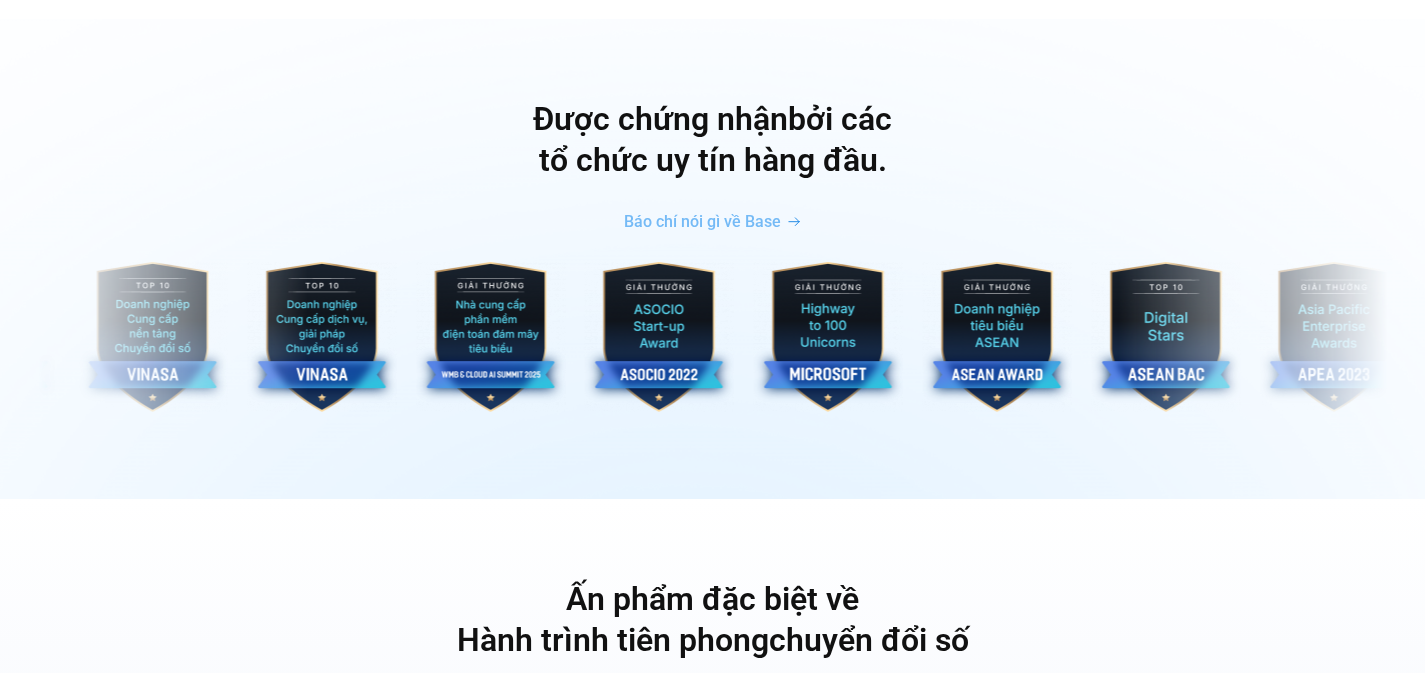 click on "Được chứng nhận  bởi các  tổ chức uy tín hàng đầu.
Báo chí nói gì về Base" at bounding box center [712, 259] 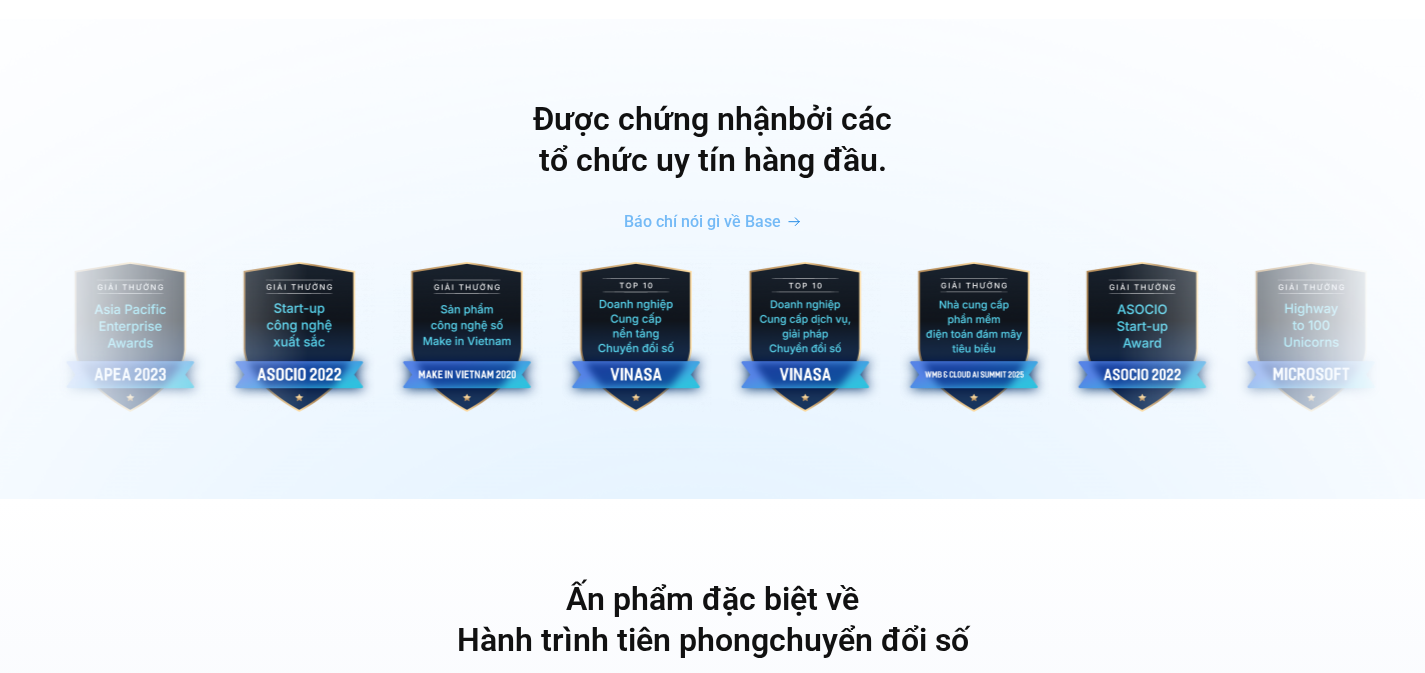 click on "Được chứng nhận  bởi các  tổ chức uy tín hàng đầu.
Báo chí nói gì về Base" at bounding box center [712, 259] 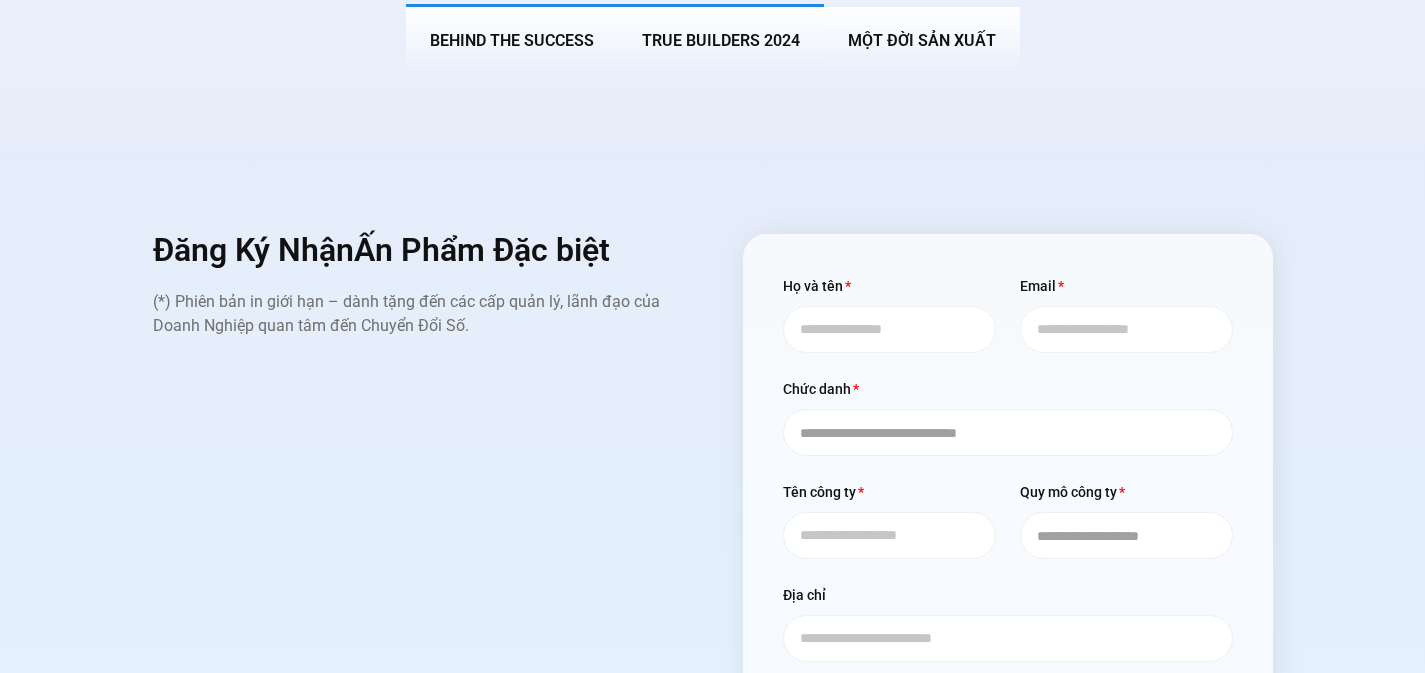 click on "True Builders 2024" at bounding box center [721, 39] 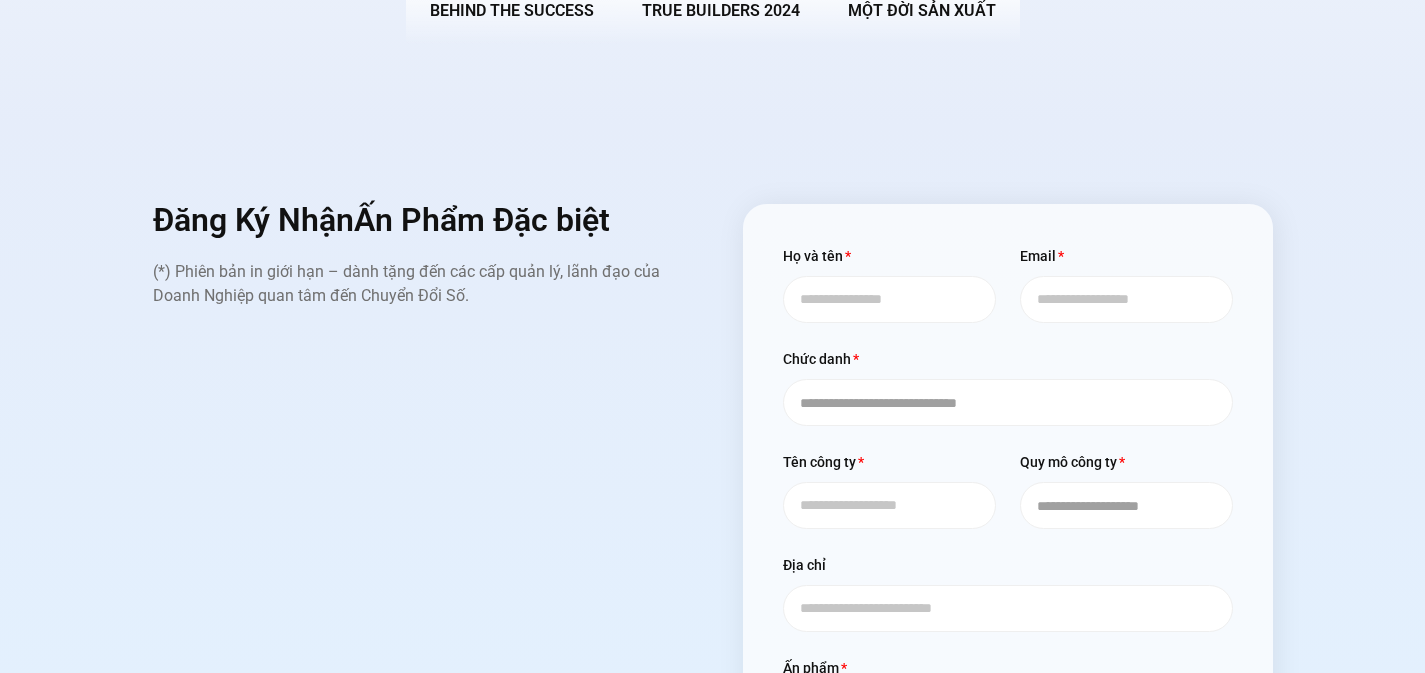scroll, scrollTop: 7777, scrollLeft: 0, axis: vertical 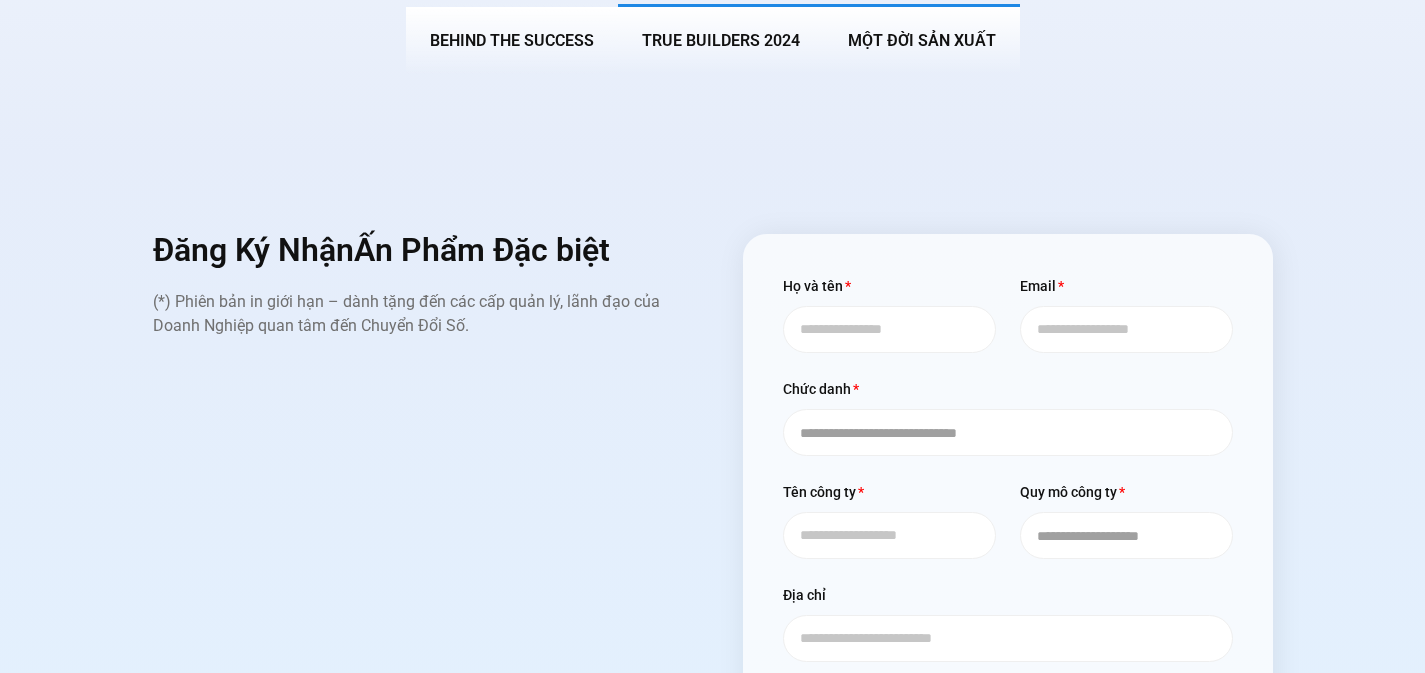 click on "MỘT ĐỜI SẢN XUẤT" at bounding box center (922, 39) 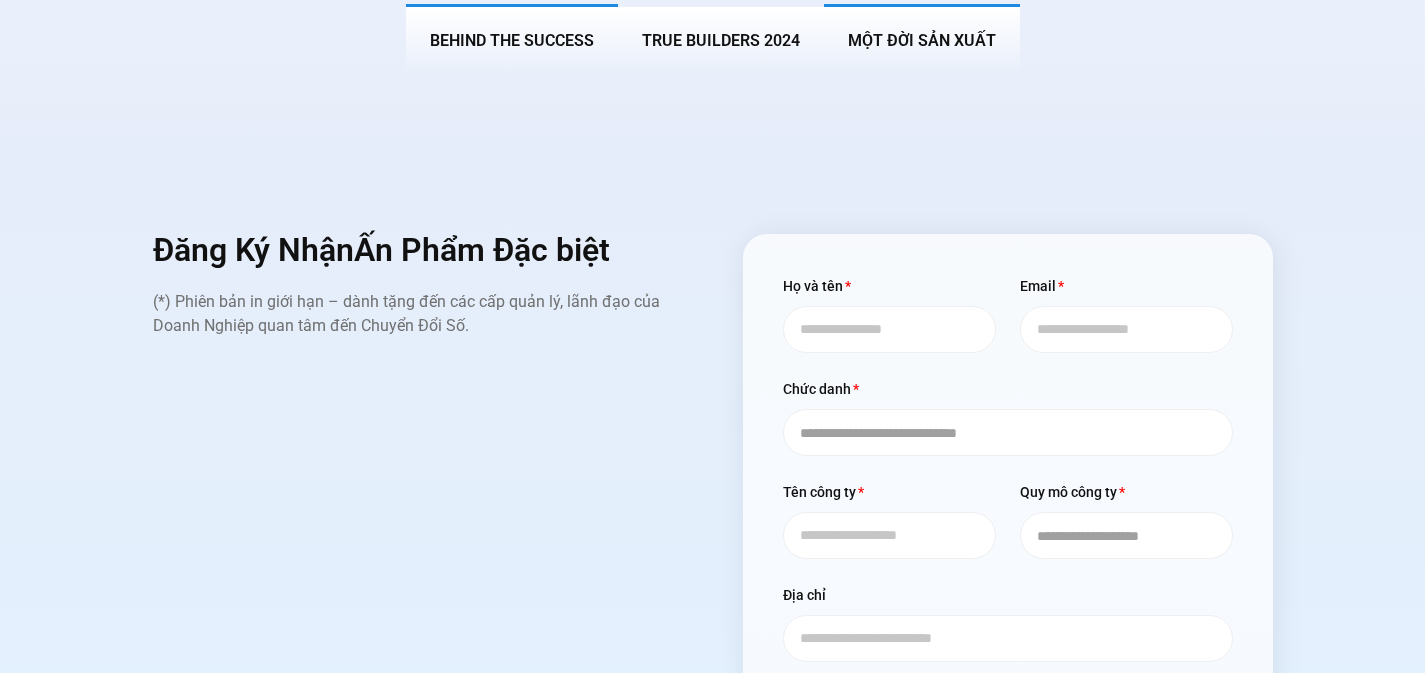 click on "BEHIND THE SUCCESS" at bounding box center (512, 40) 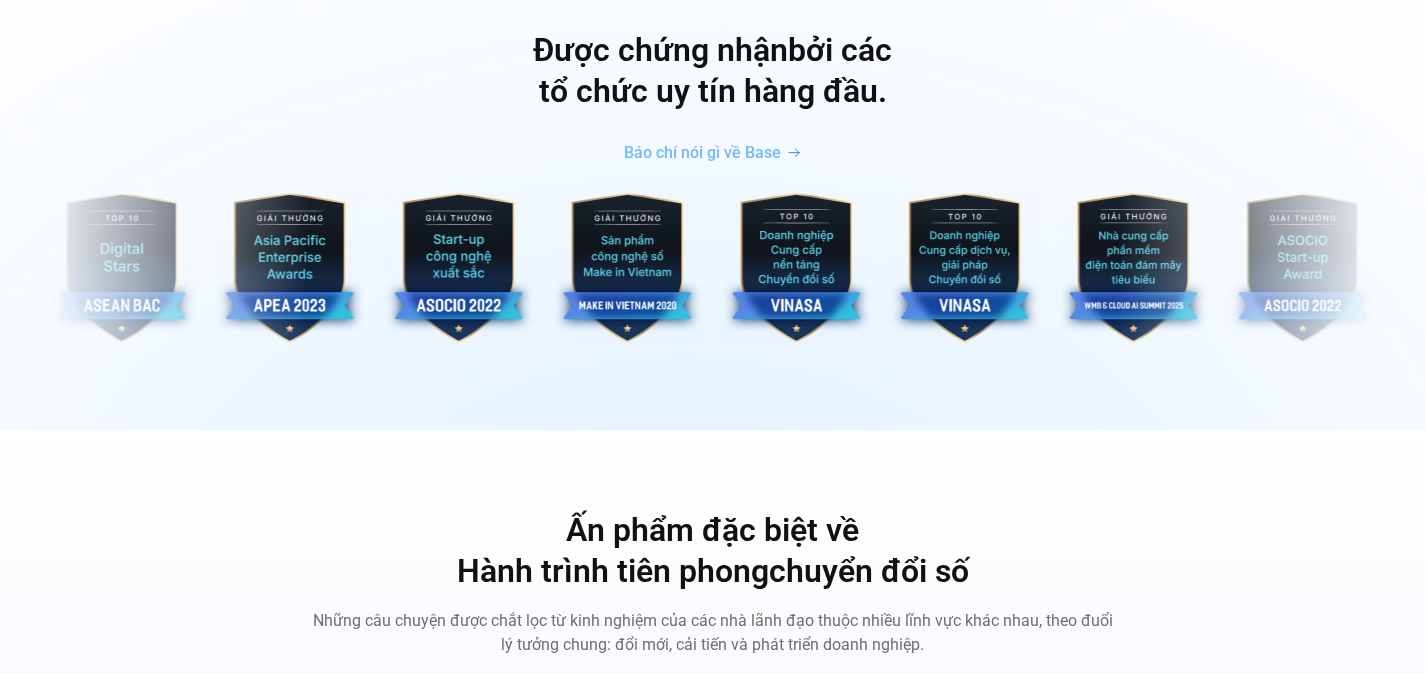 click on "Báo chí nói gì về Base" at bounding box center (702, 153) 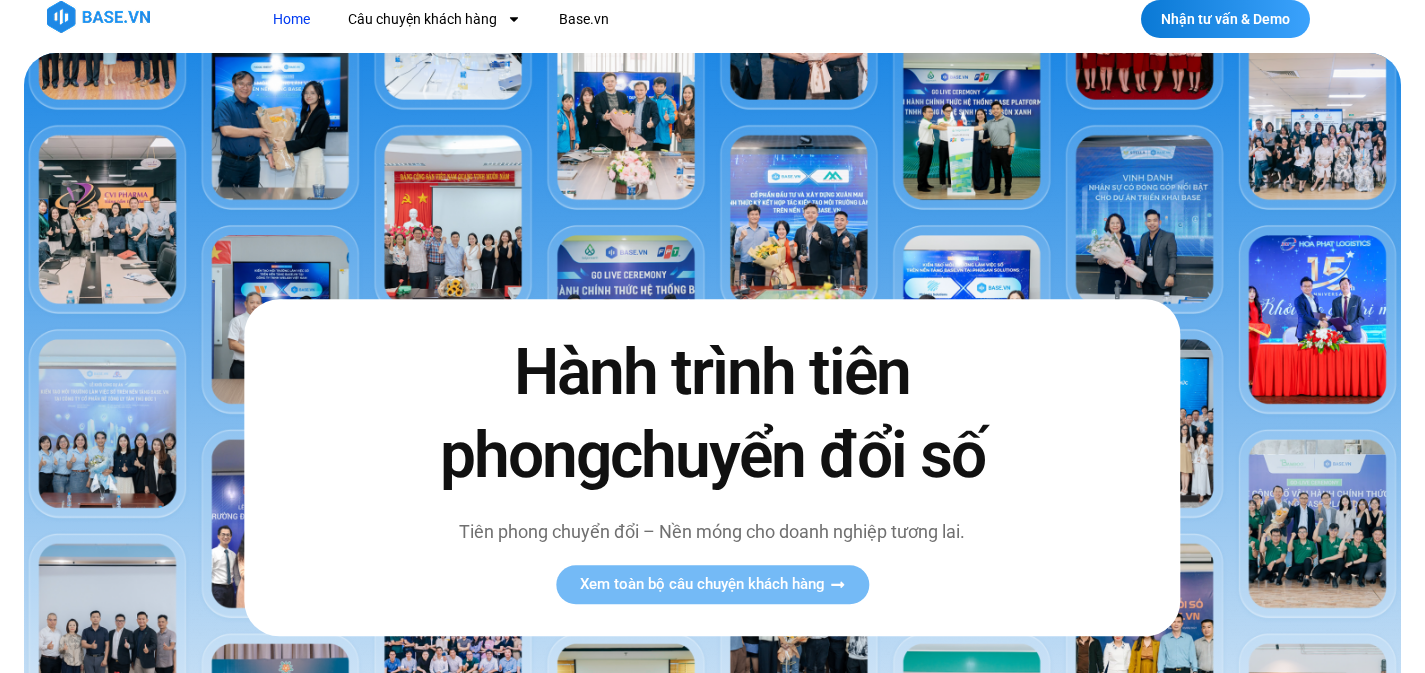 scroll, scrollTop: 0, scrollLeft: 0, axis: both 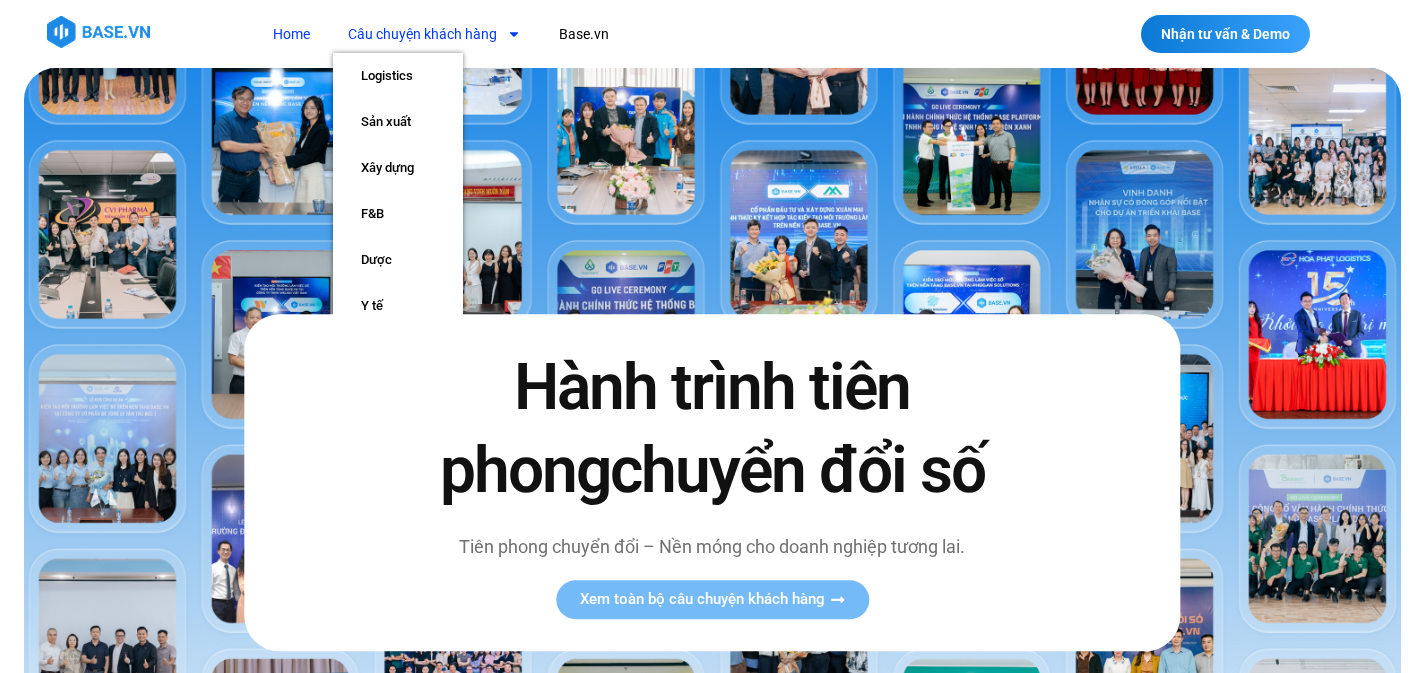 click on "Câu chuyện khách hàng" 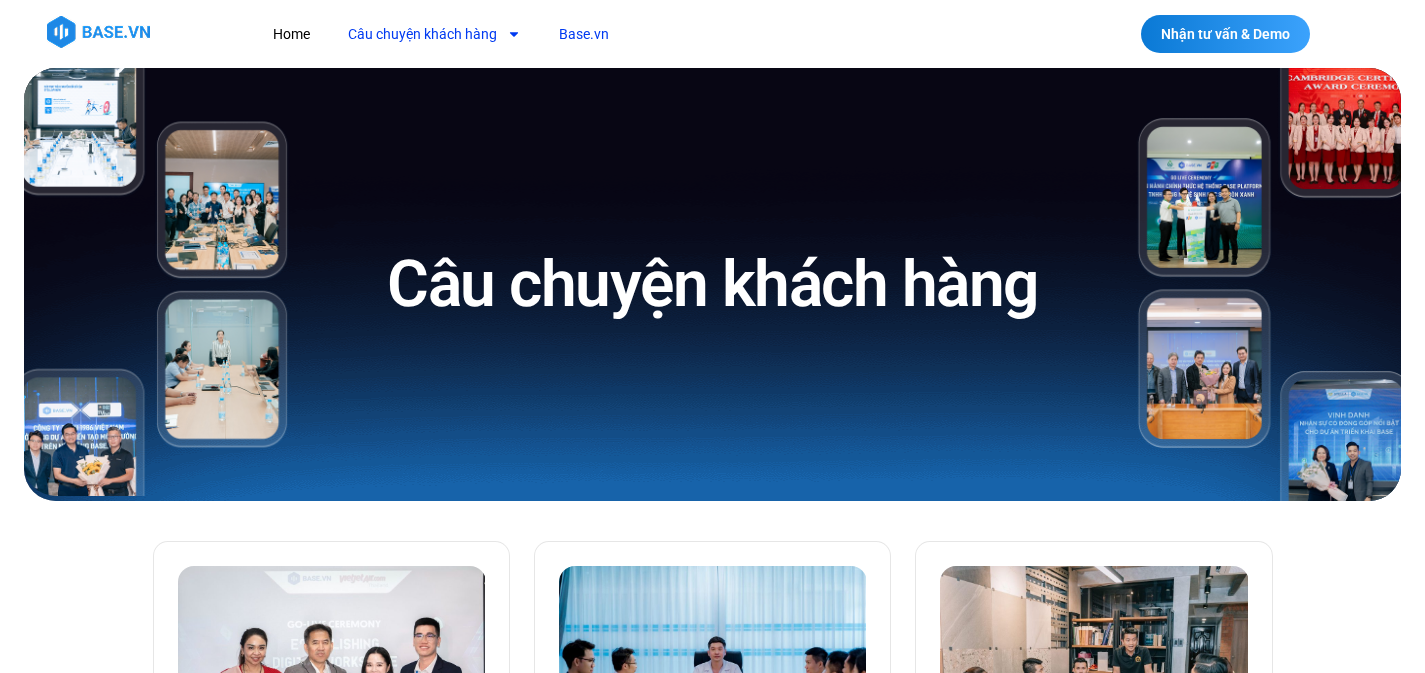 scroll, scrollTop: 0, scrollLeft: 0, axis: both 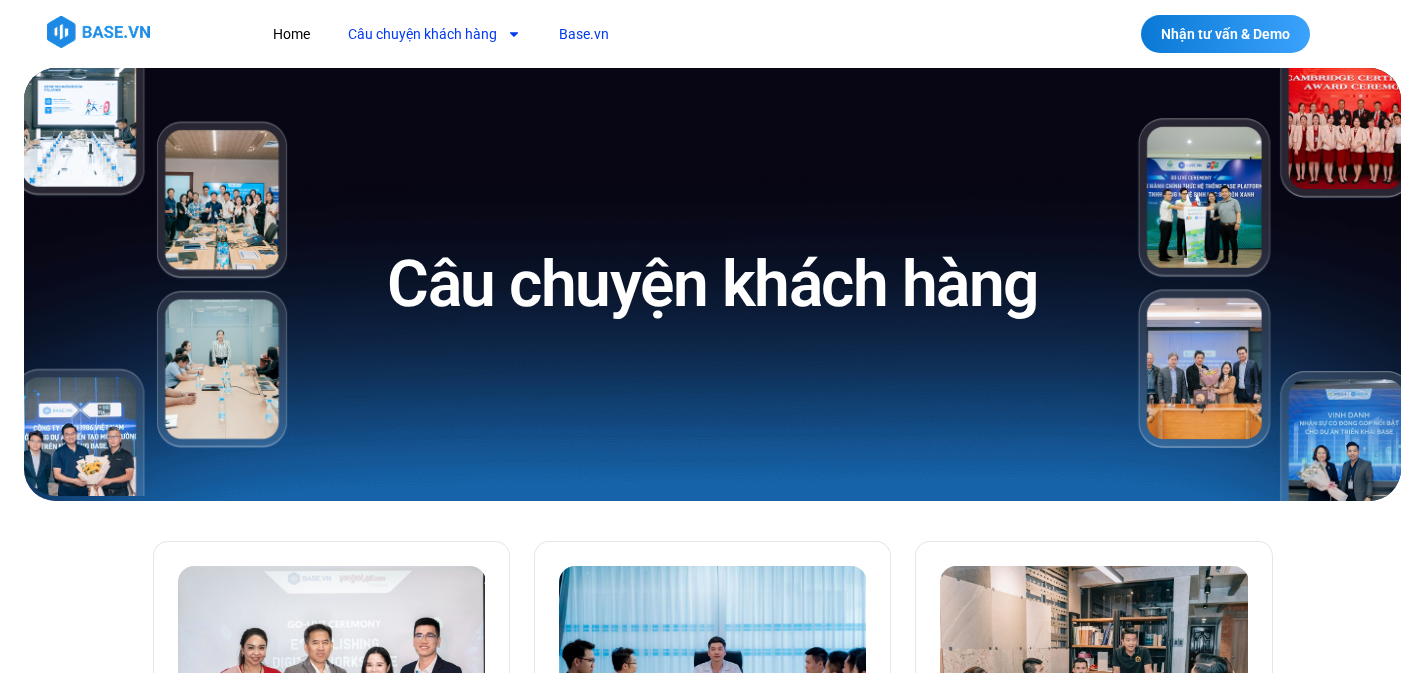 click on "Base.vn" 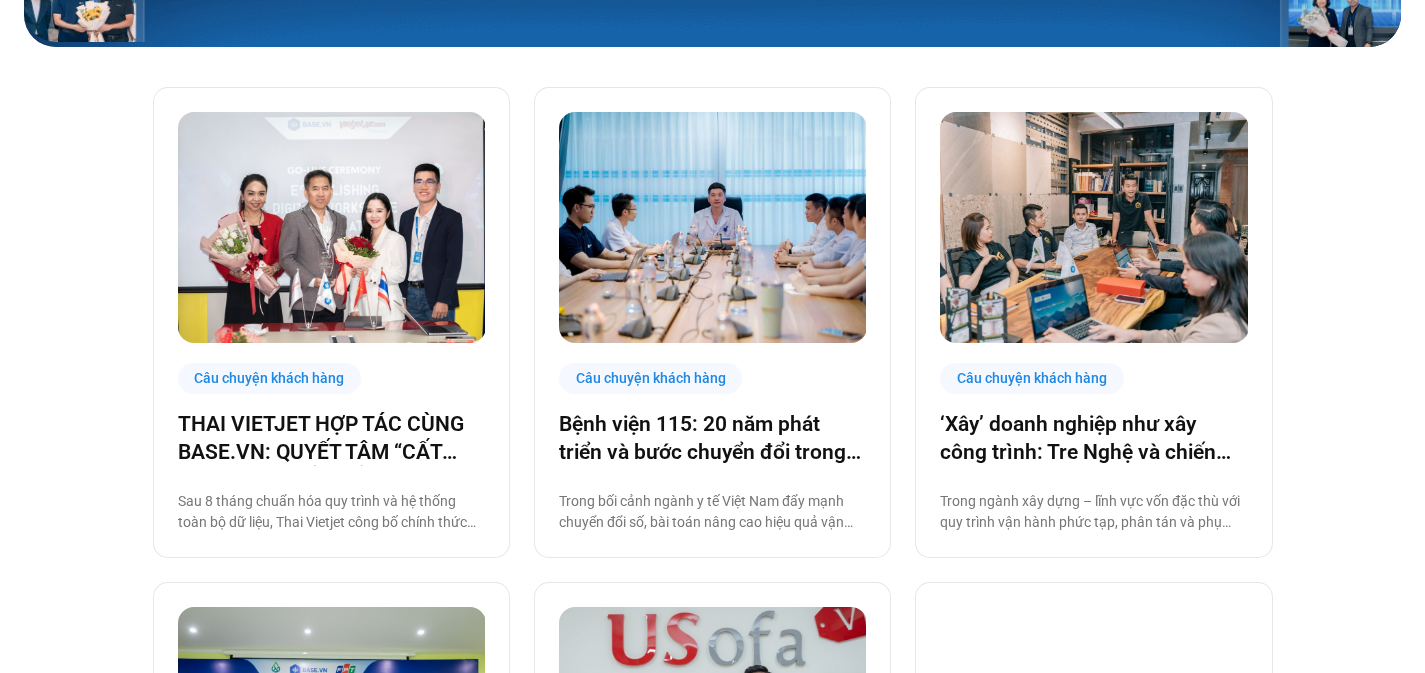 scroll, scrollTop: 0, scrollLeft: 0, axis: both 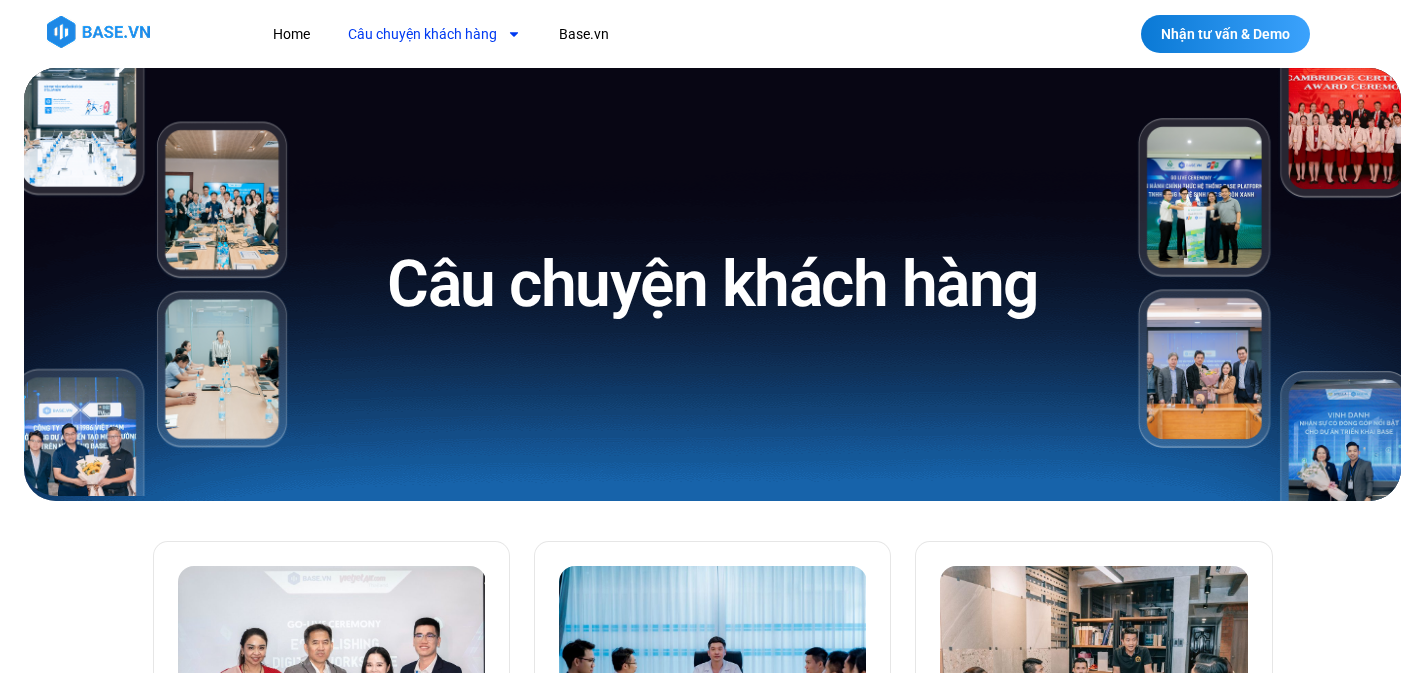 click on "Câu chuyện khách hàng" at bounding box center (712, 284) 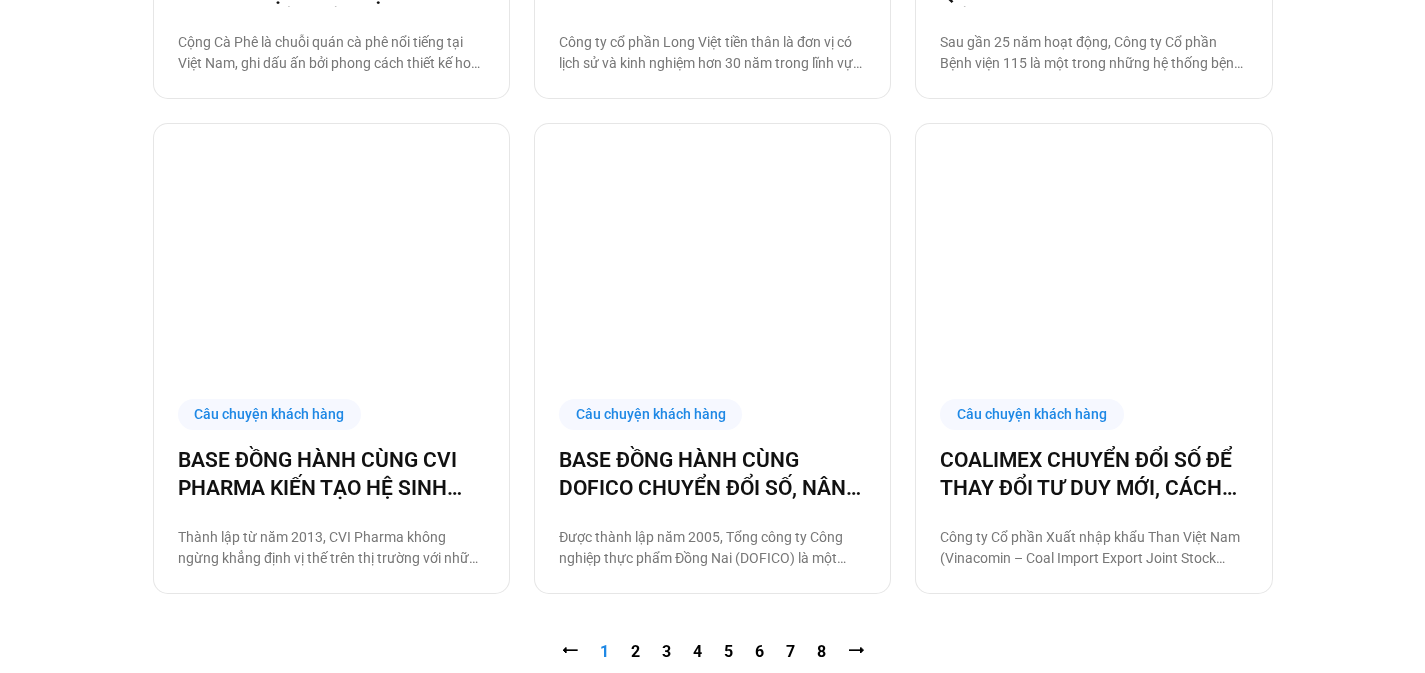 scroll, scrollTop: 2158, scrollLeft: 0, axis: vertical 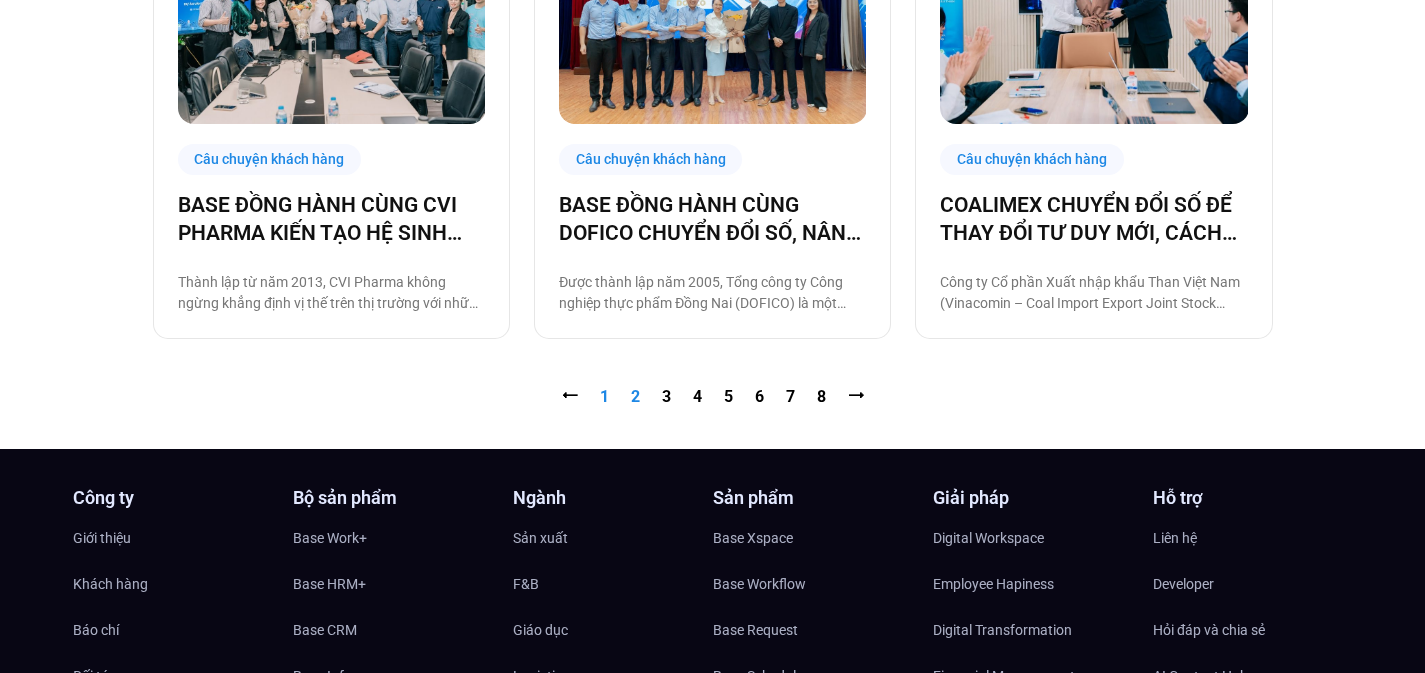 click on "Trang 2" at bounding box center (635, 396) 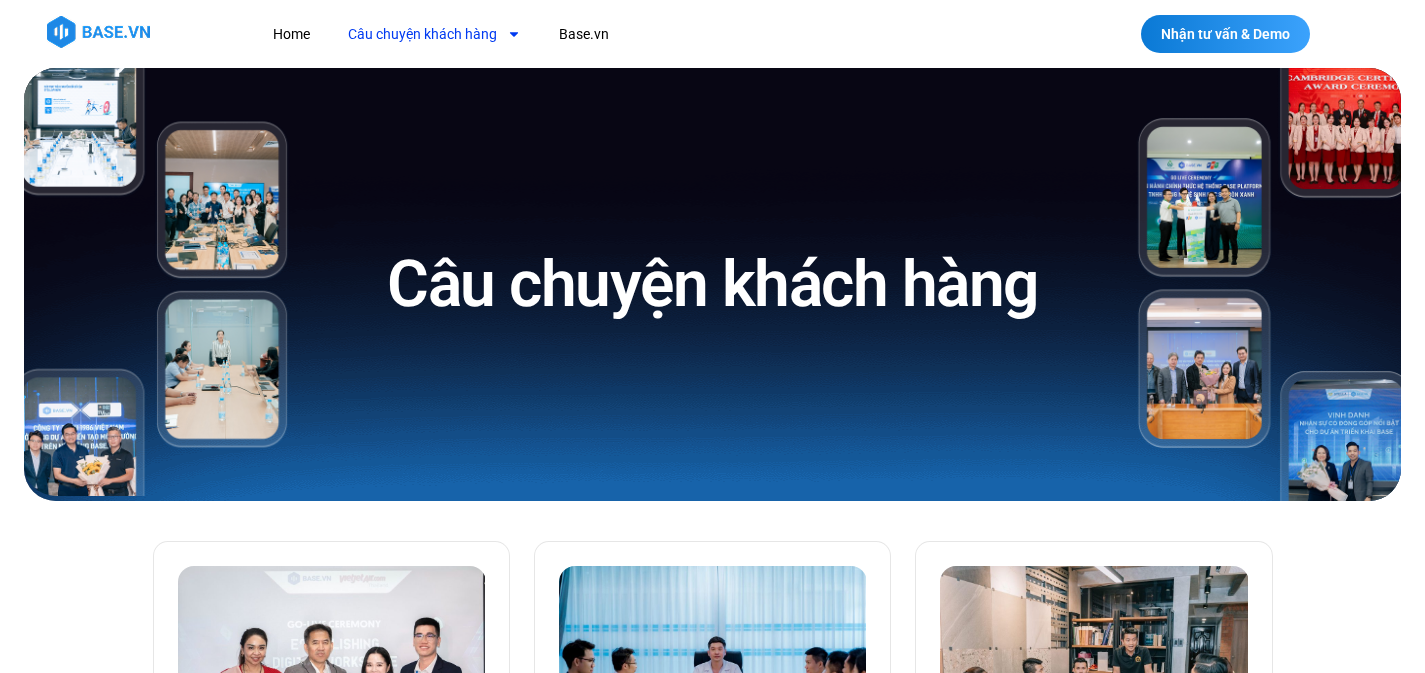 scroll, scrollTop: 0, scrollLeft: 0, axis: both 